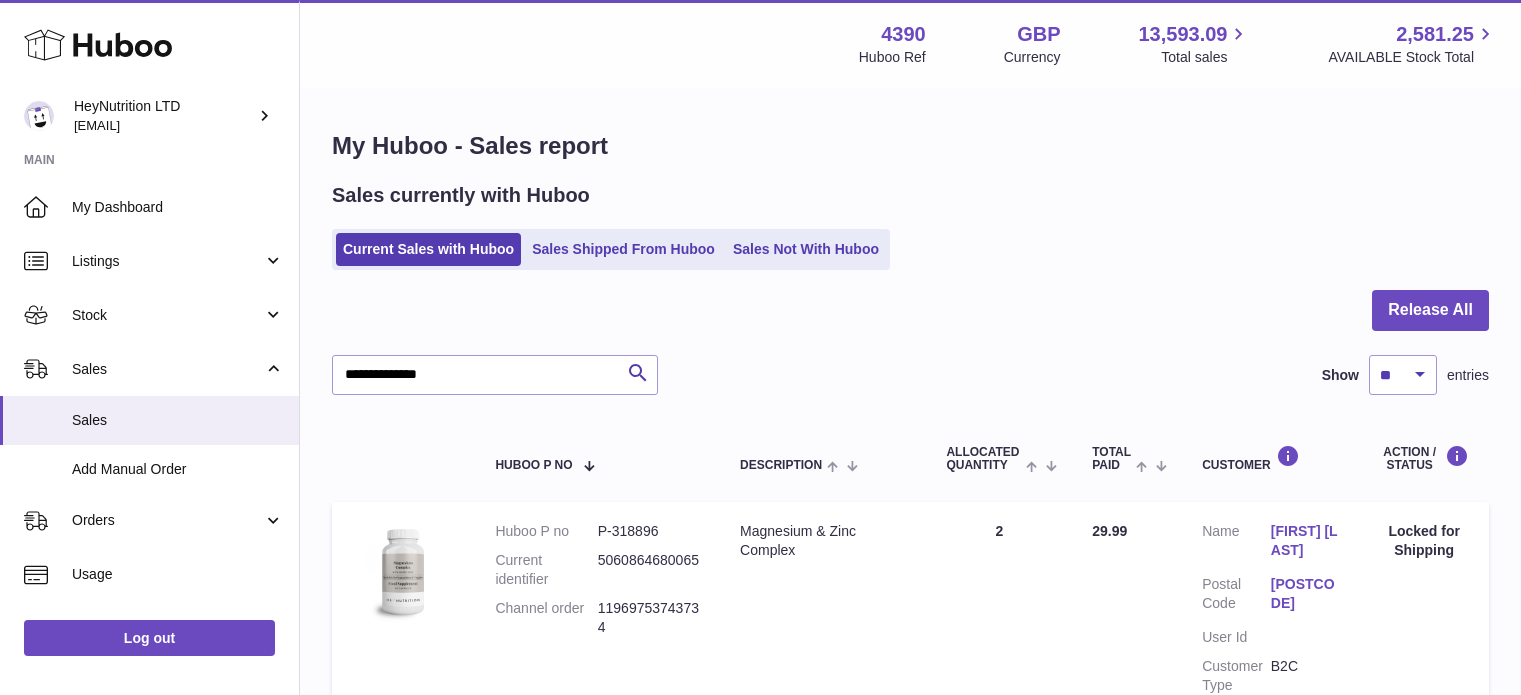 scroll, scrollTop: 0, scrollLeft: 0, axis: both 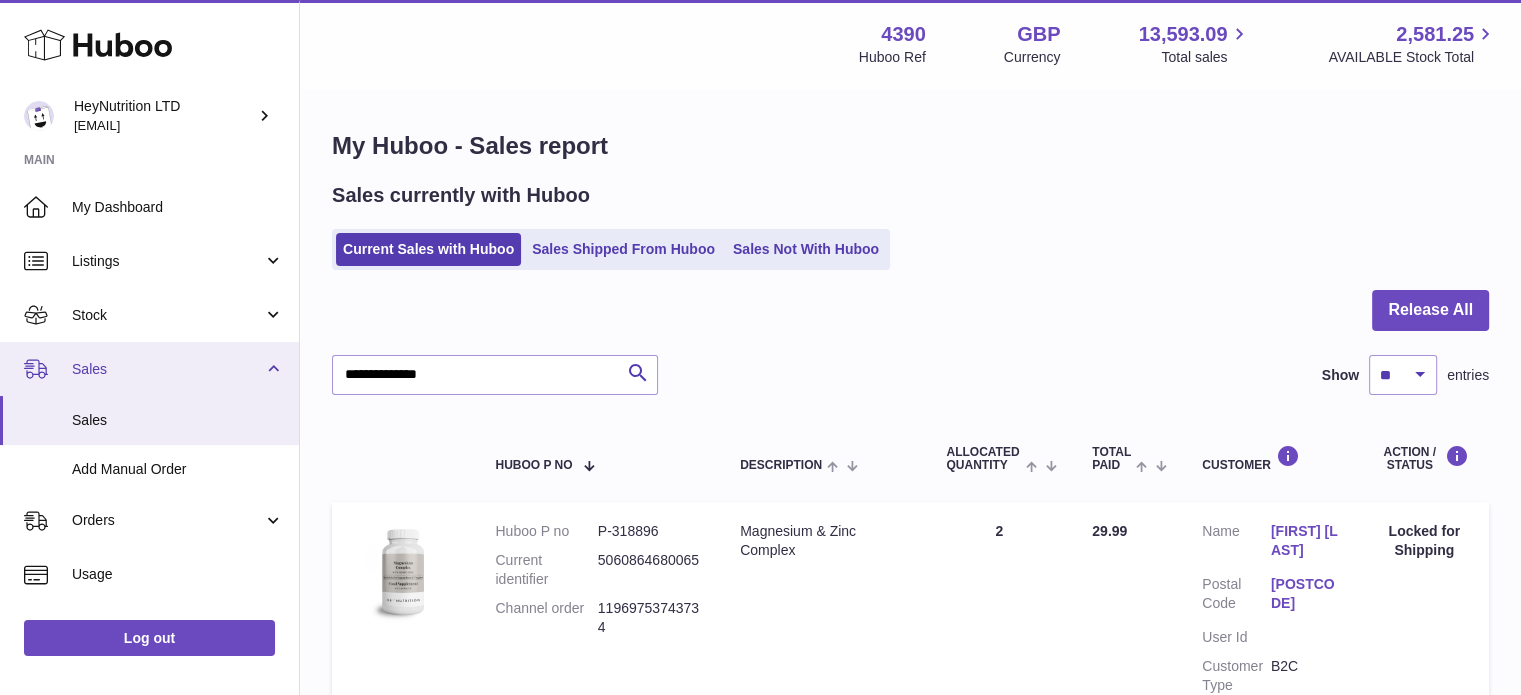 drag, startPoint x: 500, startPoint y: 362, endPoint x: 0, endPoint y: 363, distance: 500.001 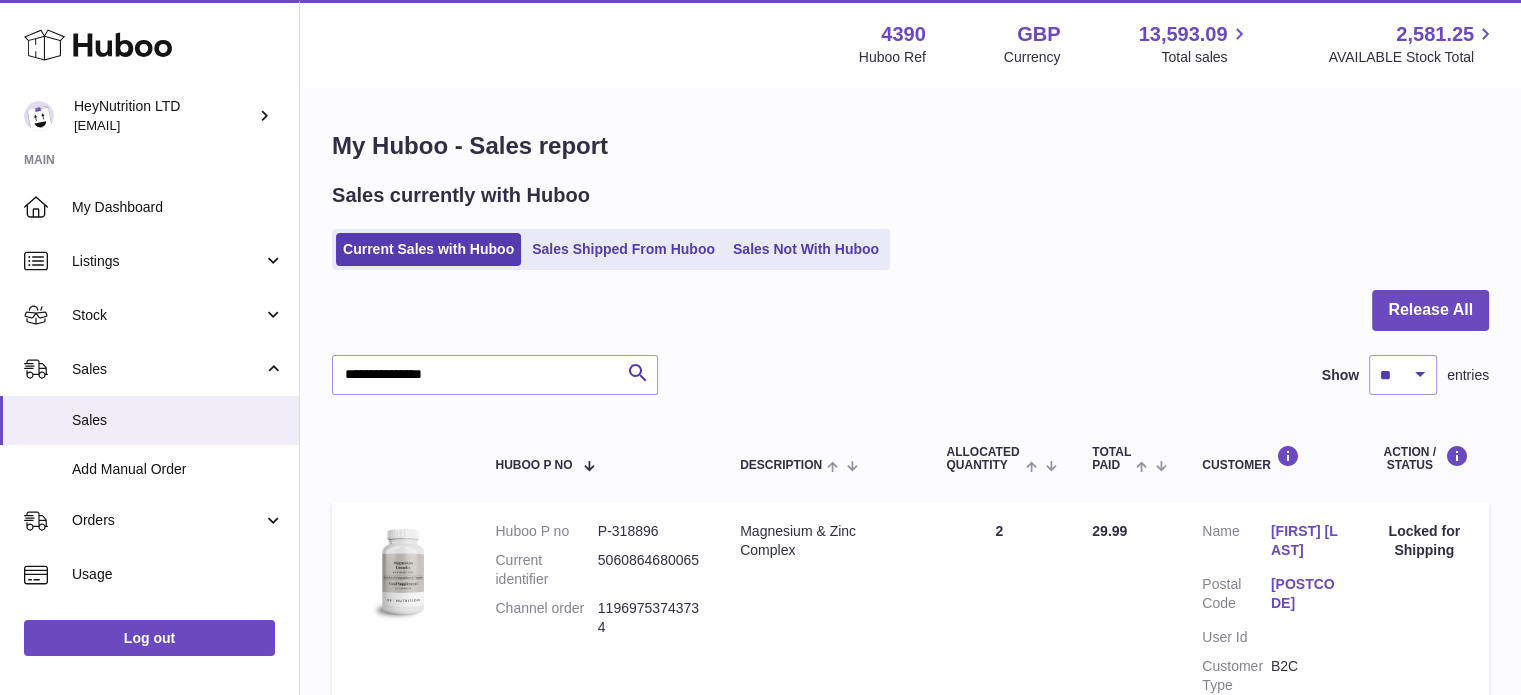scroll, scrollTop: 300, scrollLeft: 0, axis: vertical 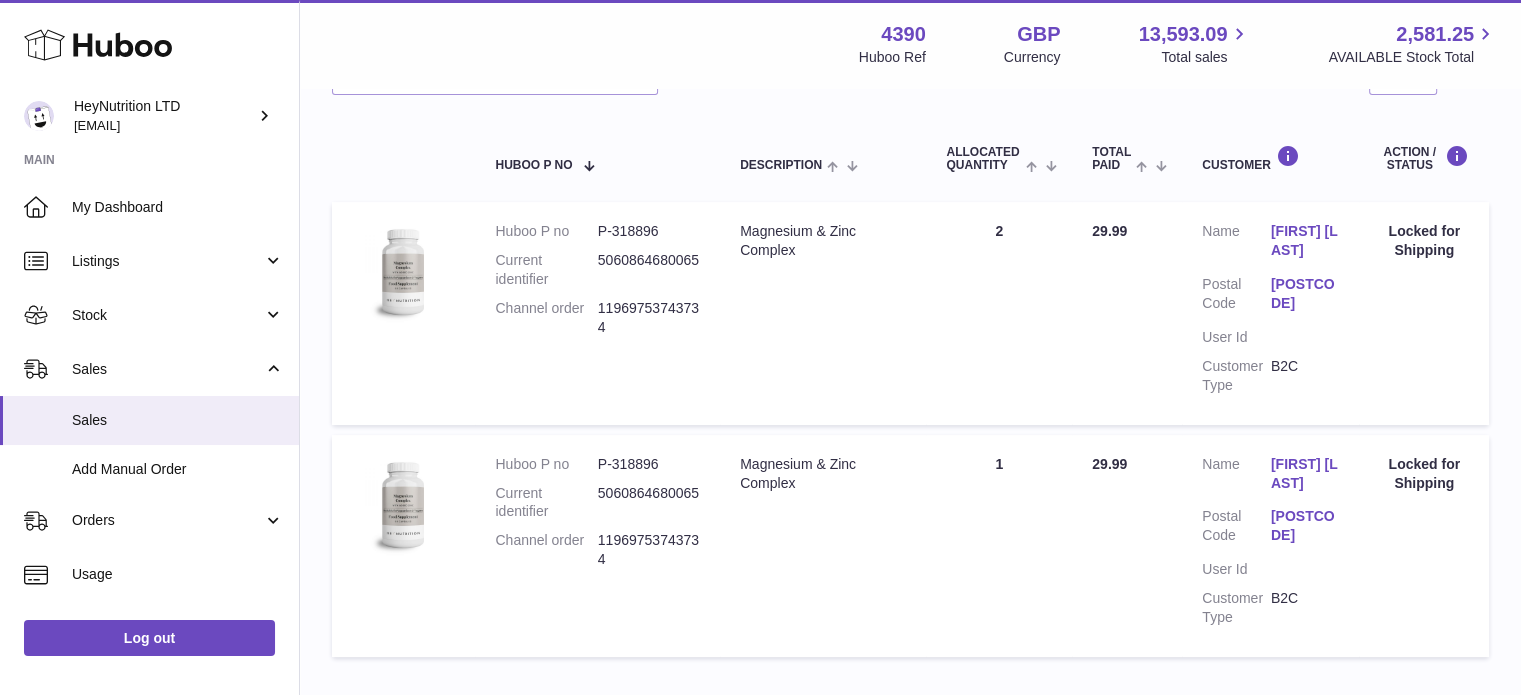 type on "**********" 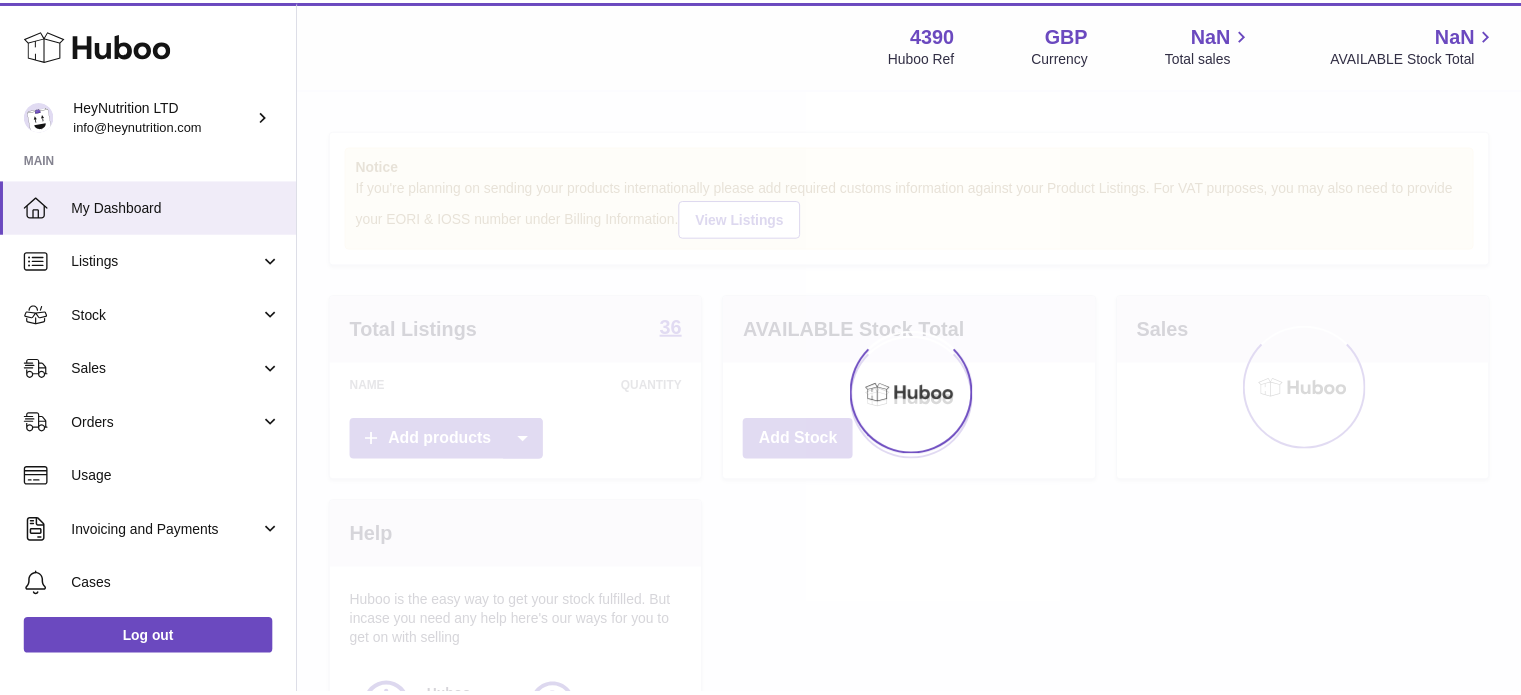 scroll, scrollTop: 0, scrollLeft: 0, axis: both 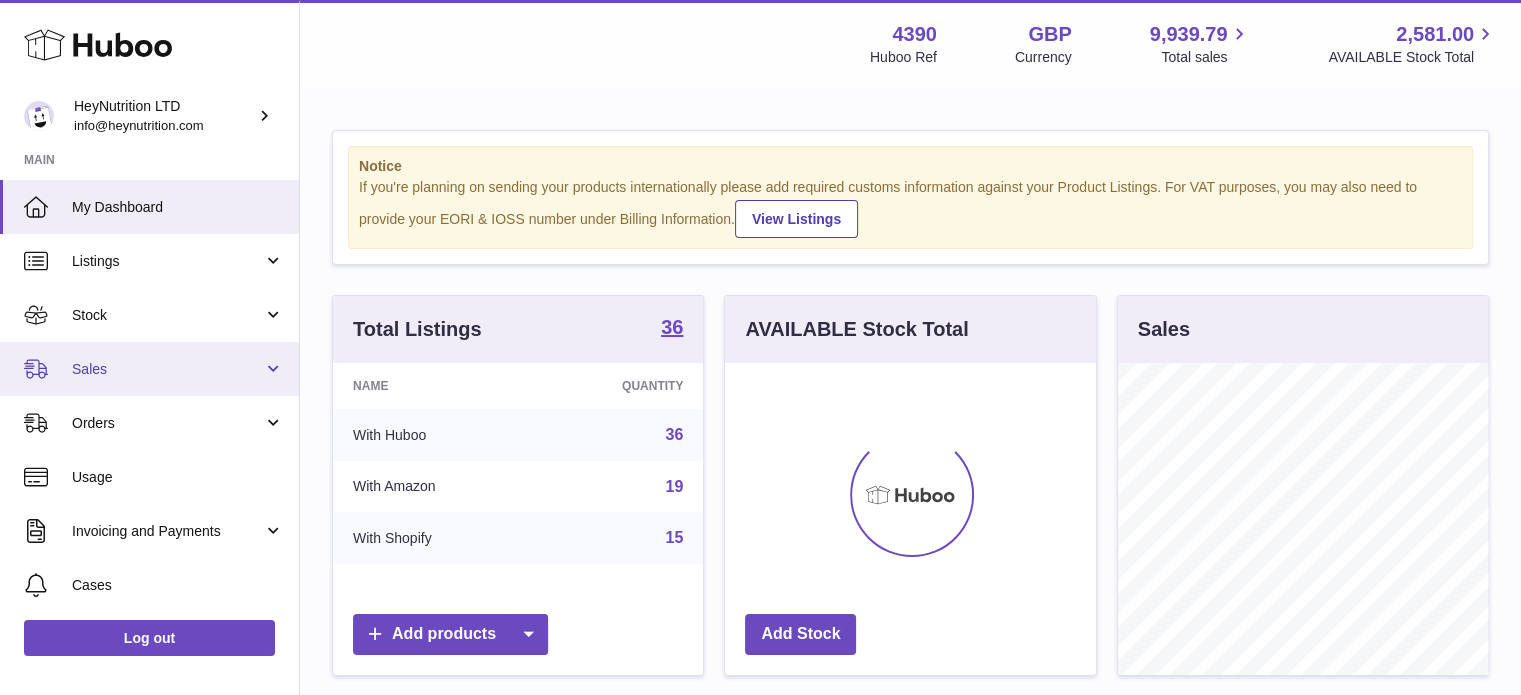 click on "Sales" at bounding box center (149, 369) 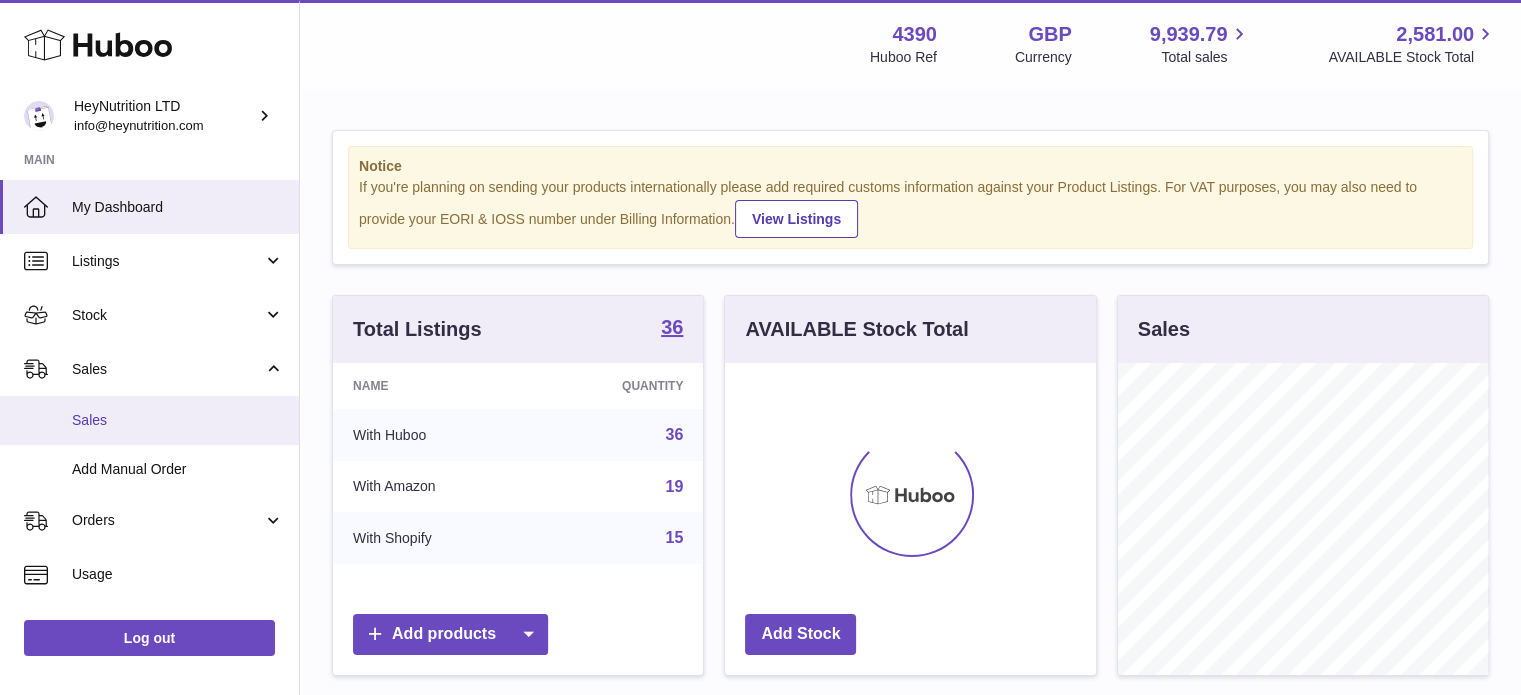 click on "Sales" at bounding box center [178, 420] 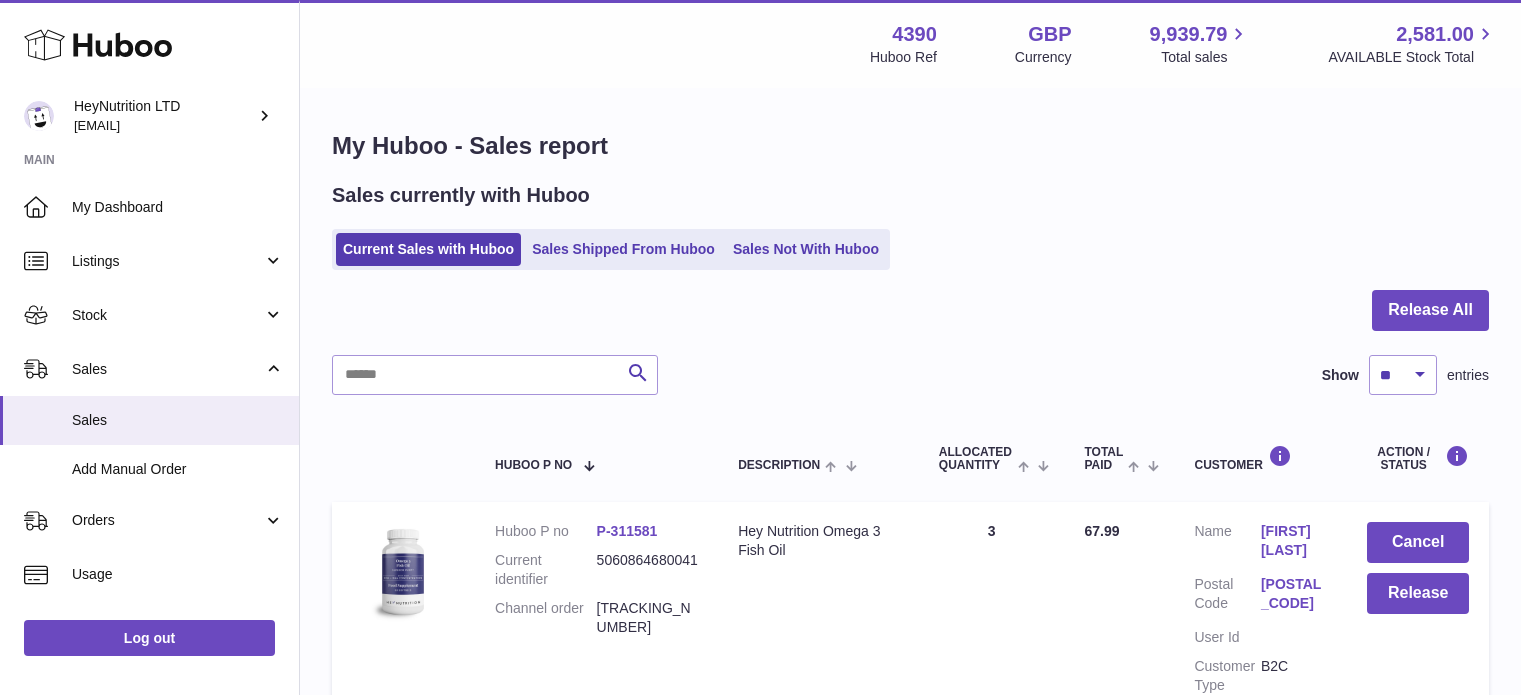 scroll, scrollTop: 0, scrollLeft: 0, axis: both 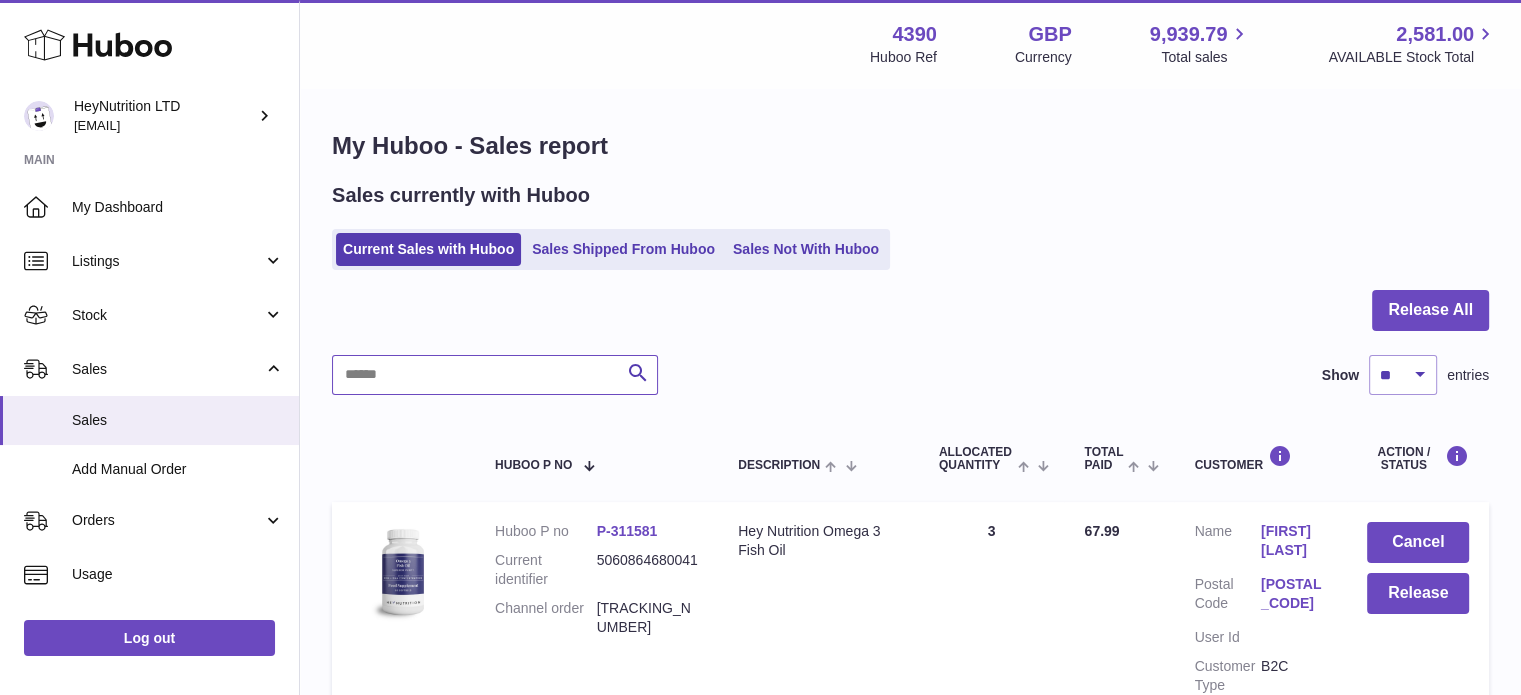 click at bounding box center (495, 375) 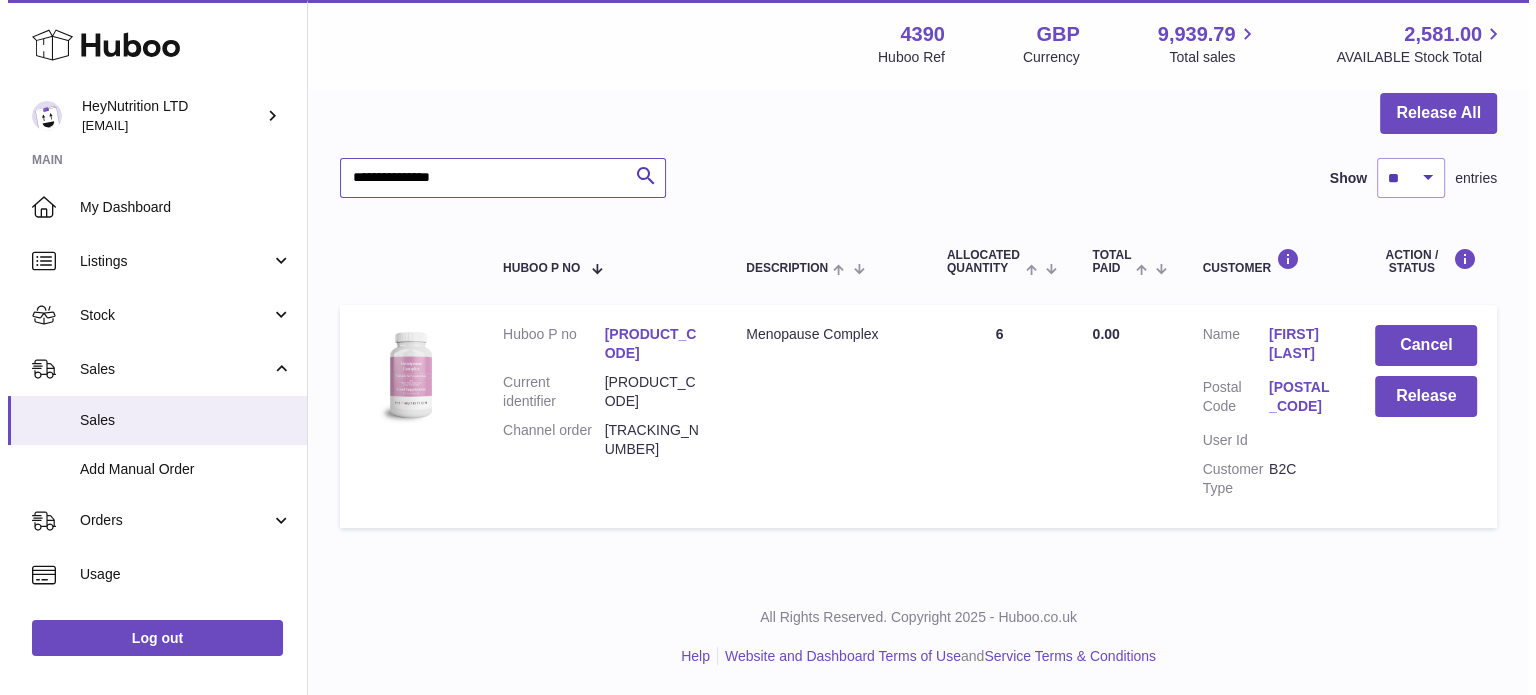 scroll, scrollTop: 191, scrollLeft: 0, axis: vertical 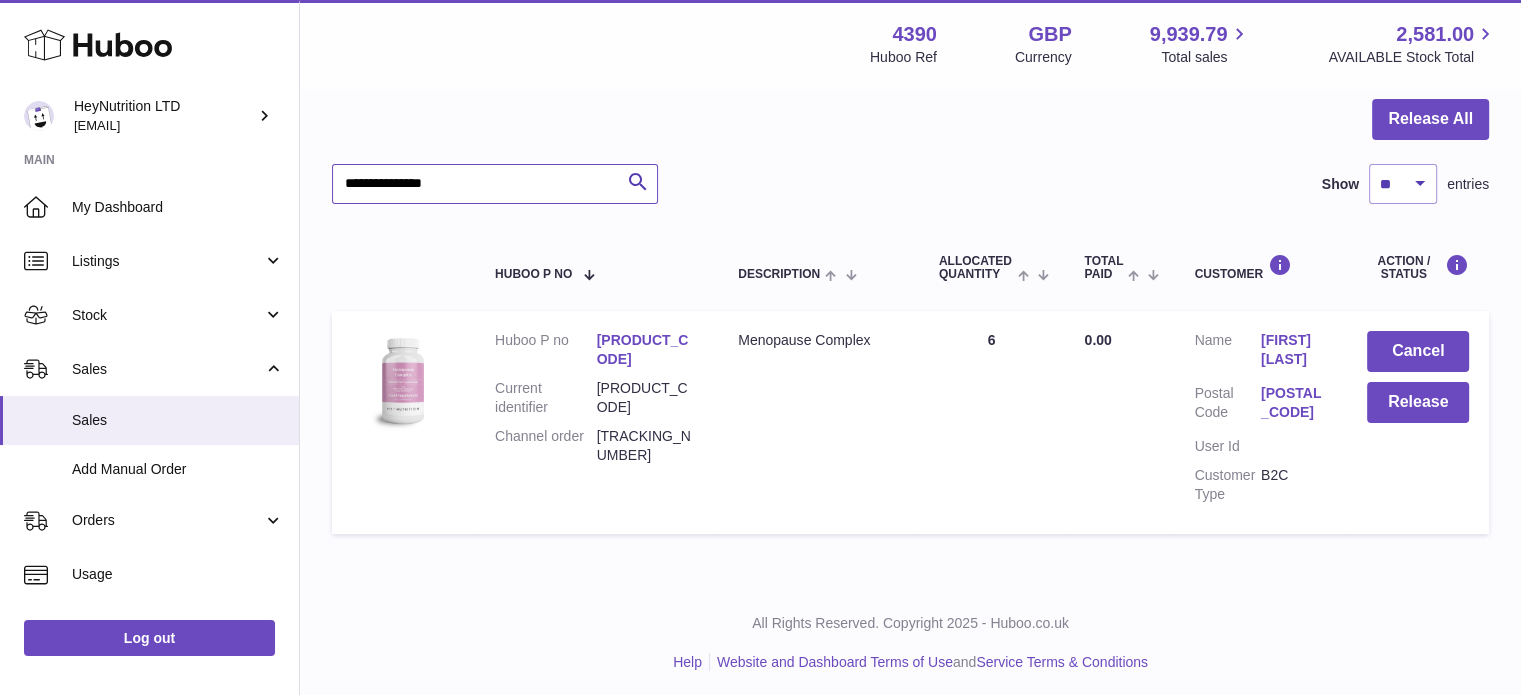 type on "**********" 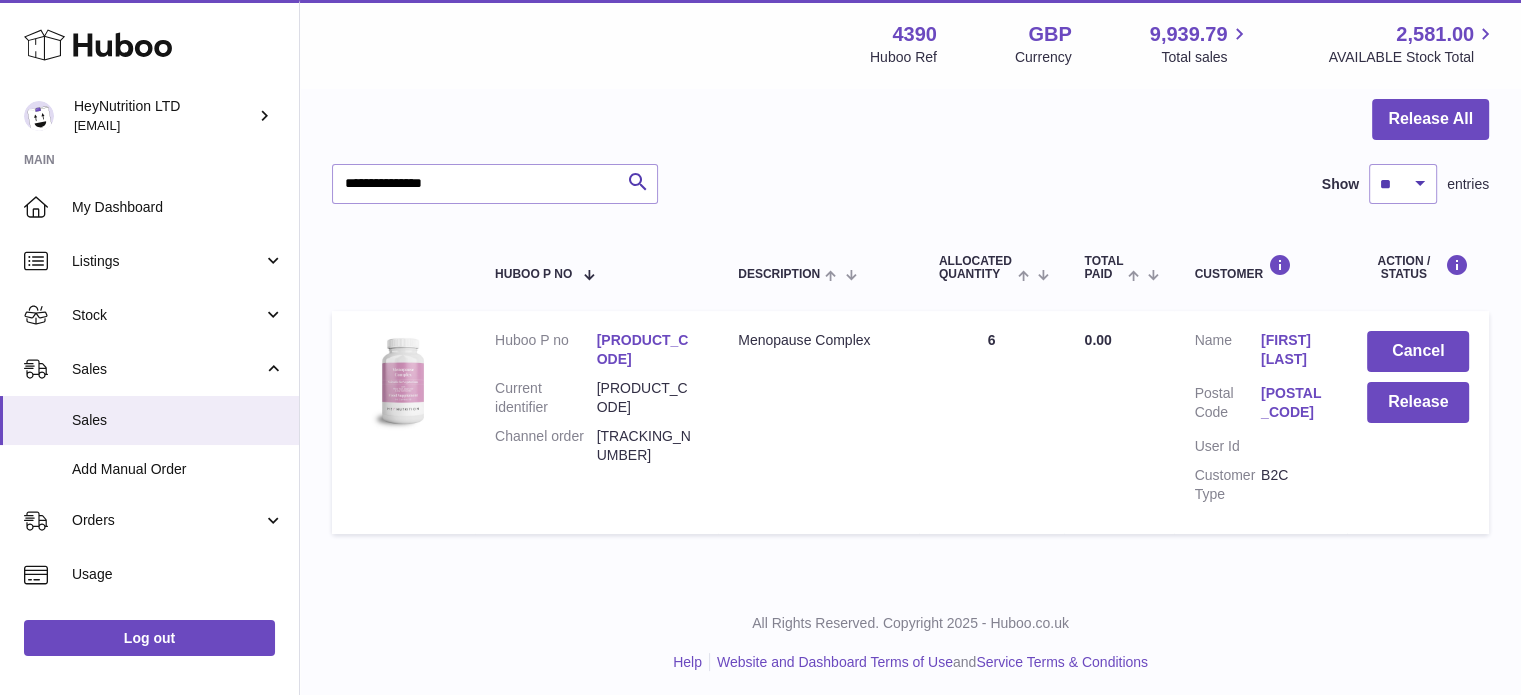 click on "[POSTAL_CODE]" at bounding box center (1294, 403) 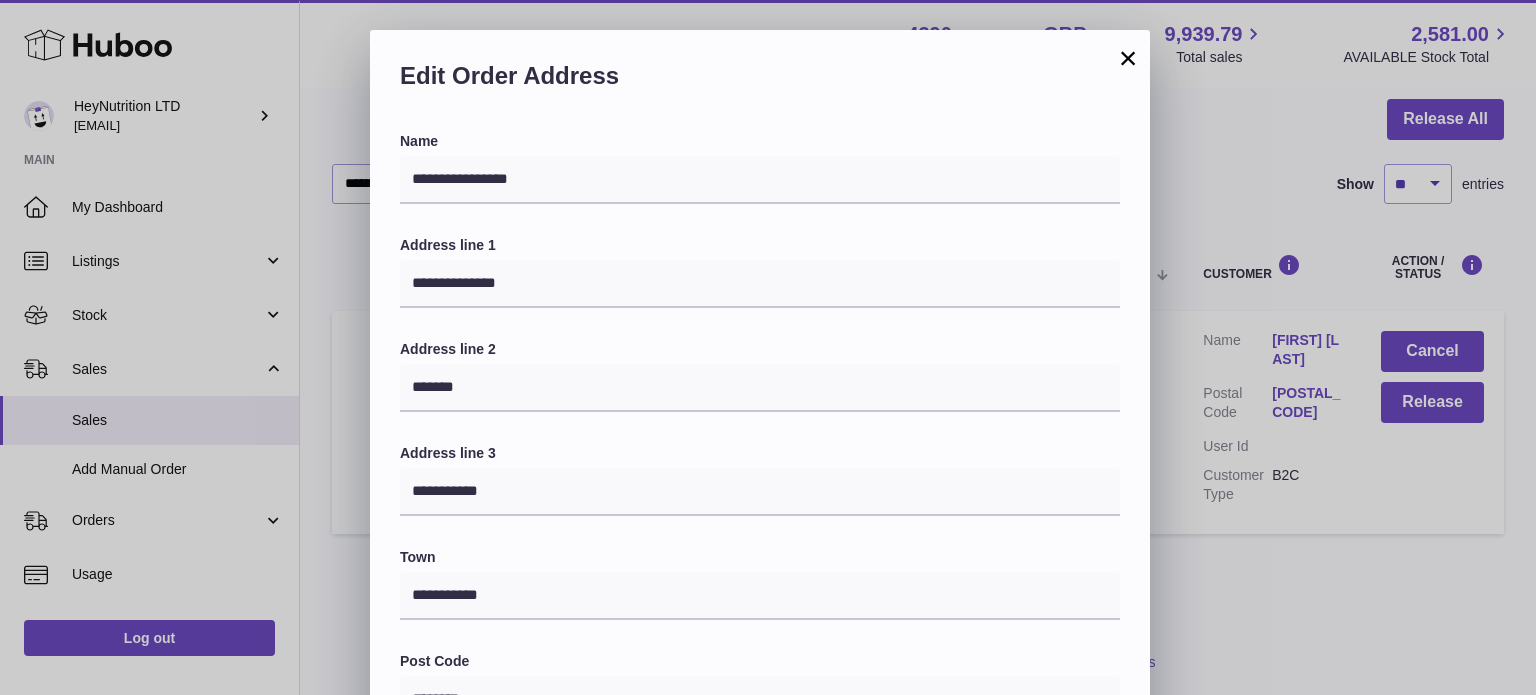 scroll, scrollTop: 564, scrollLeft: 0, axis: vertical 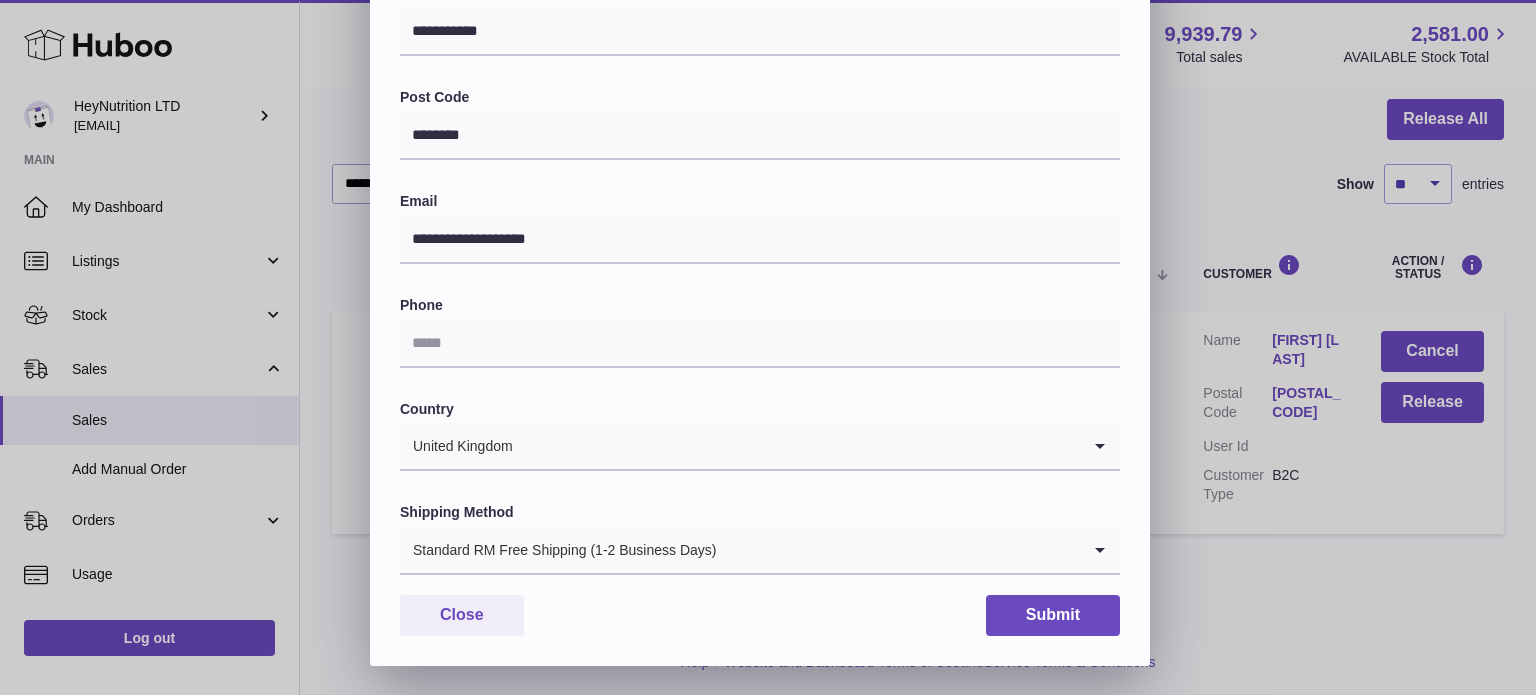 click on "Standard RM Free Shipping (1-2 Business Days)" at bounding box center [740, 550] 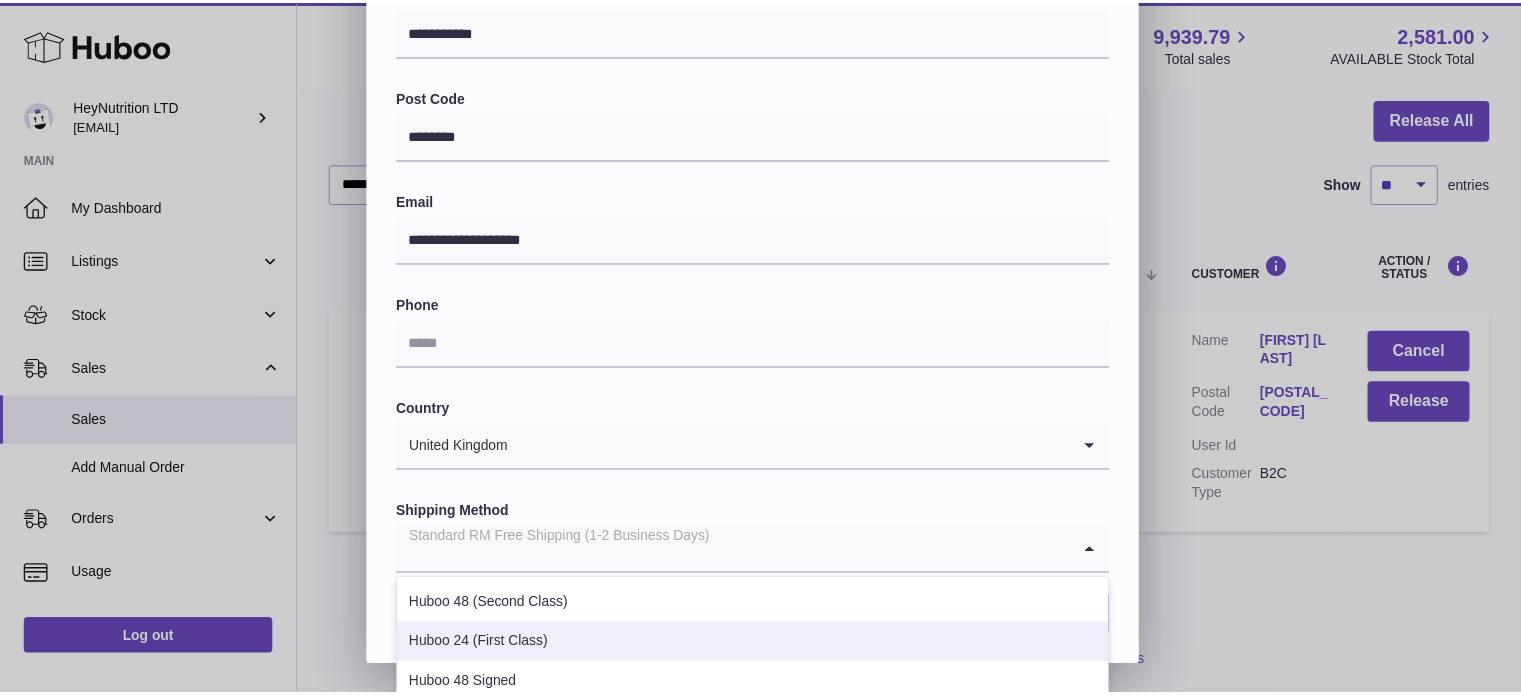 scroll, scrollTop: 200, scrollLeft: 0, axis: vertical 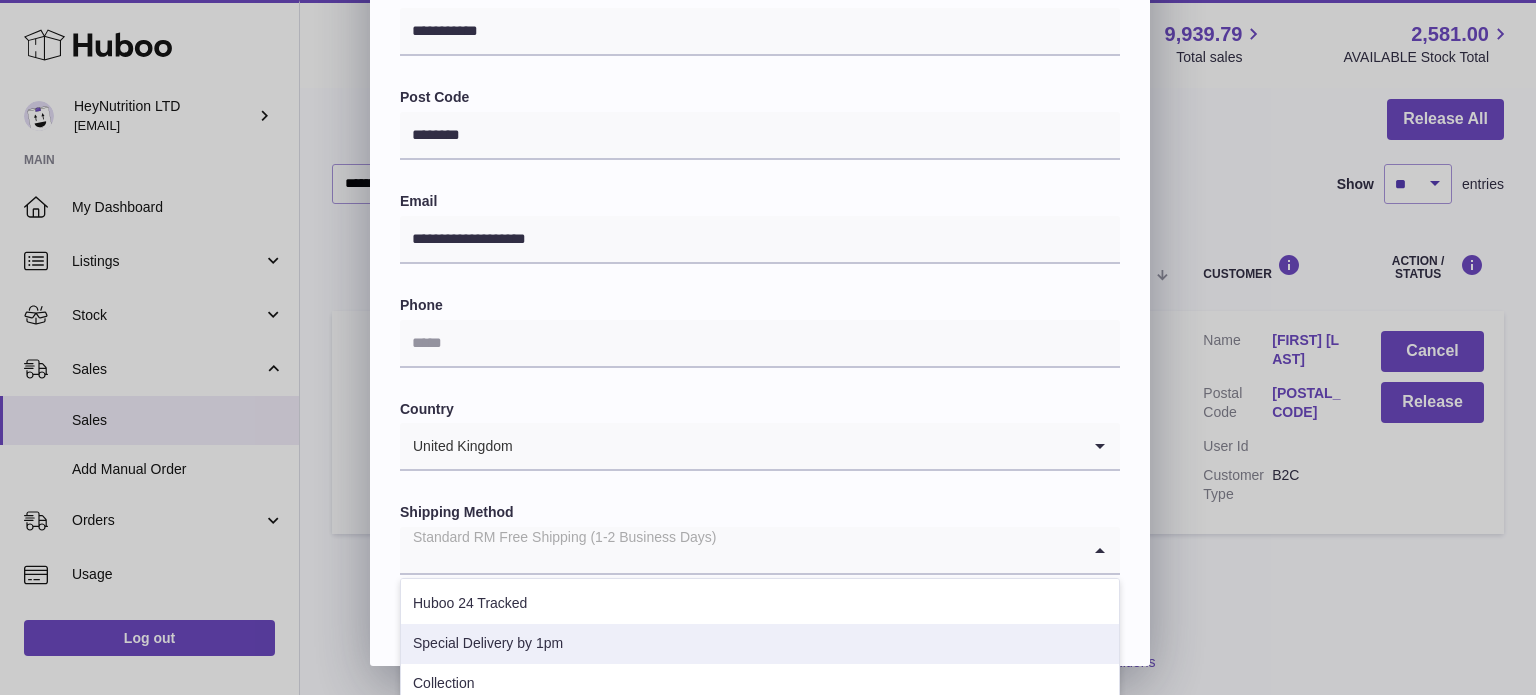 click on "Special Delivery by 1pm" at bounding box center (760, 644) 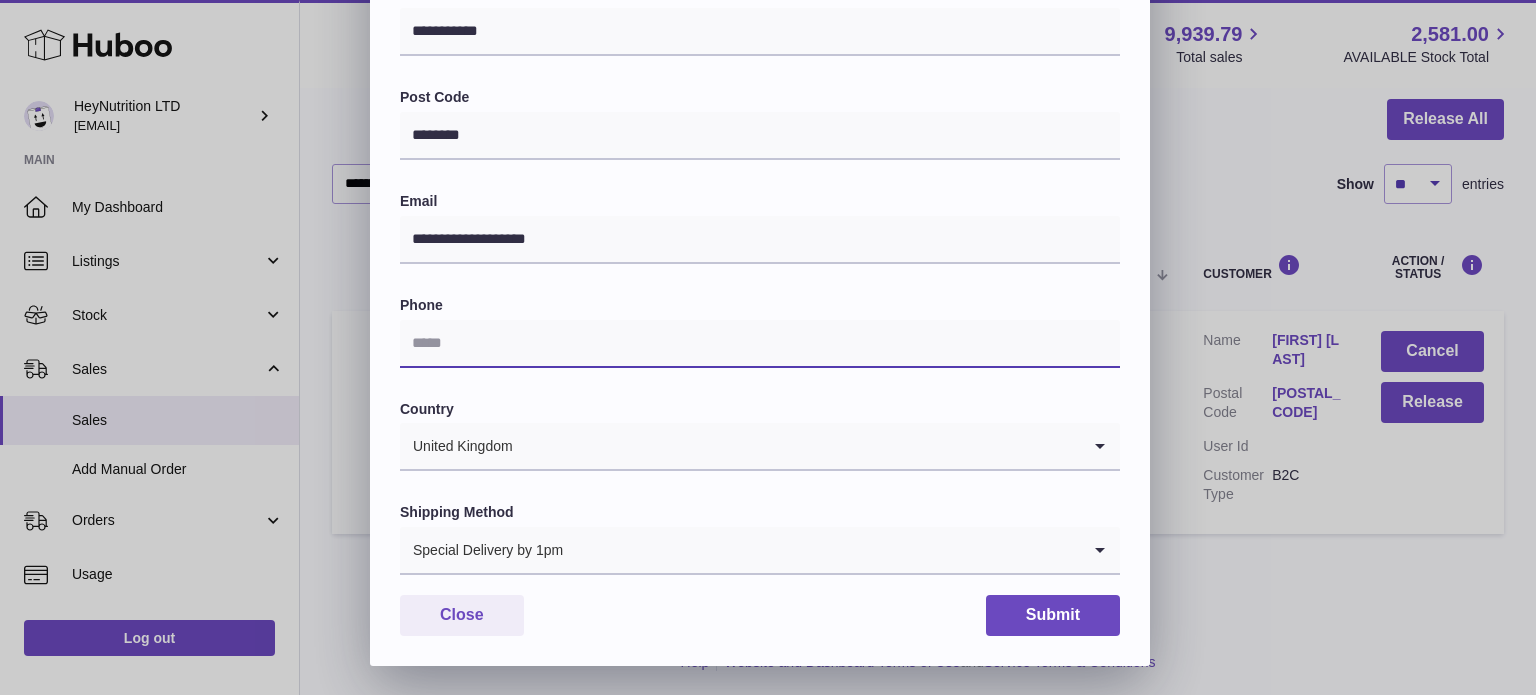 click at bounding box center (760, 344) 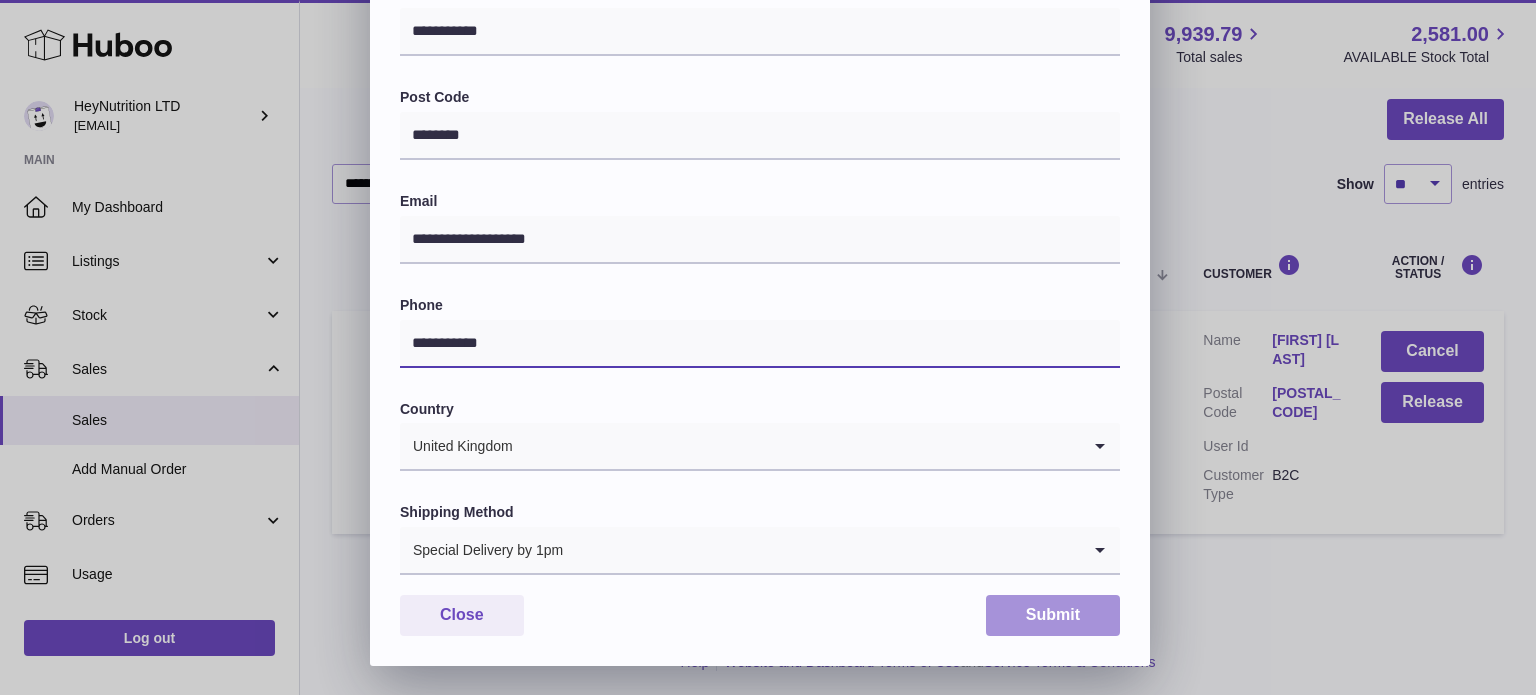 type on "**********" 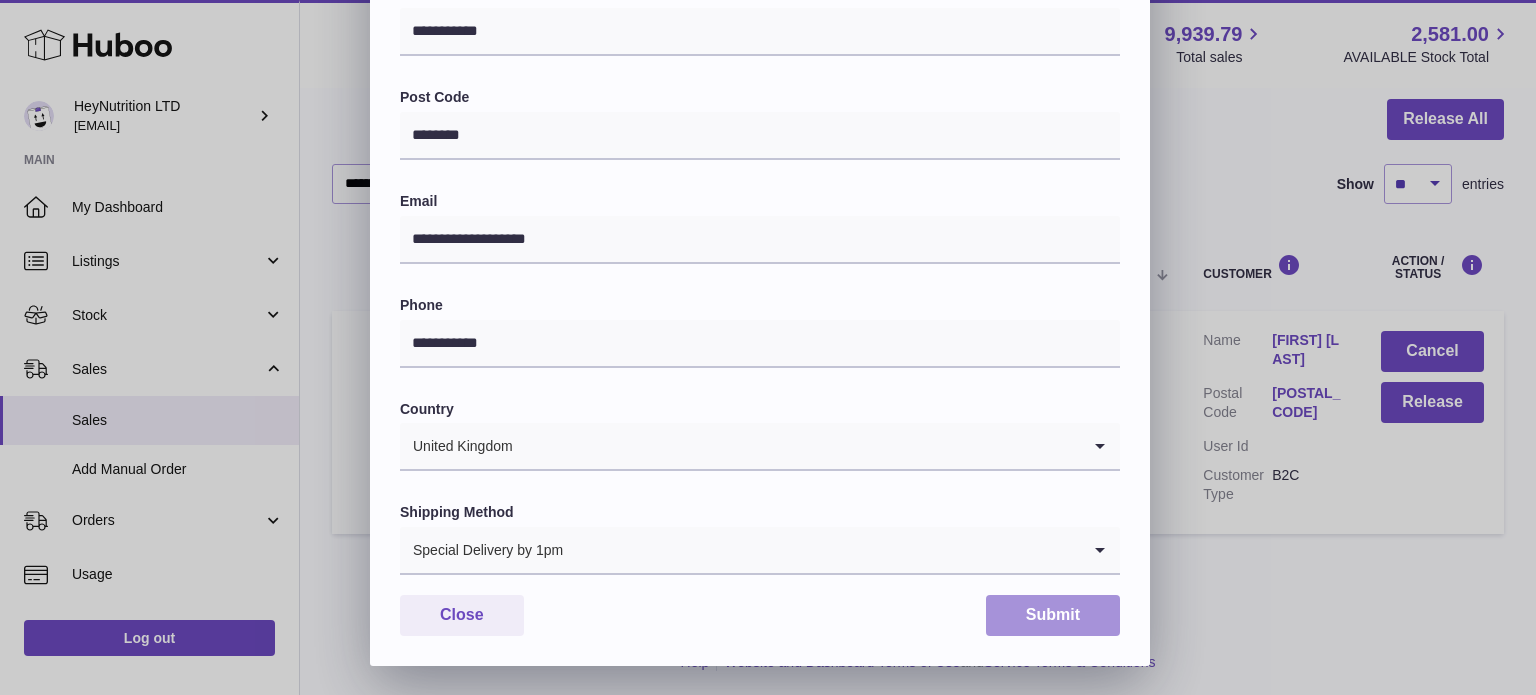 click on "Submit" at bounding box center (1053, 615) 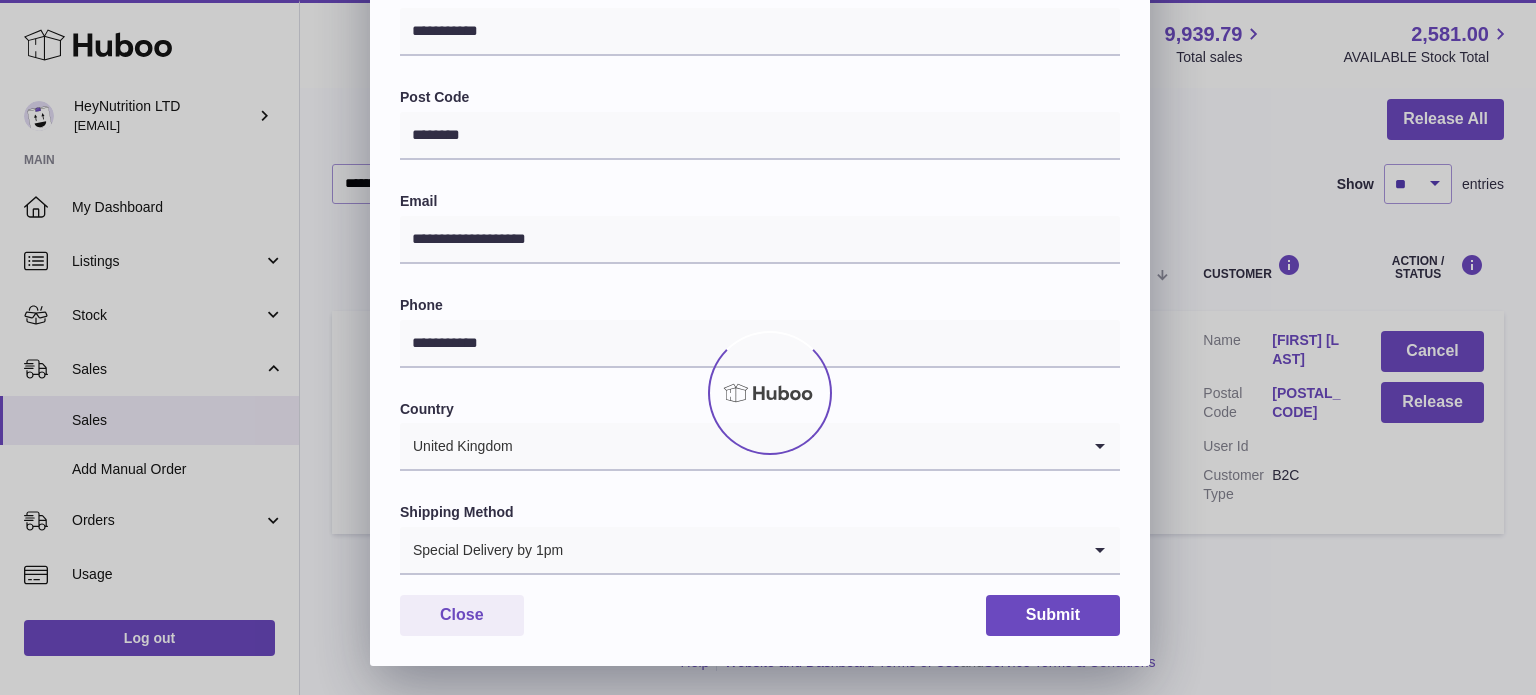 scroll, scrollTop: 0, scrollLeft: 0, axis: both 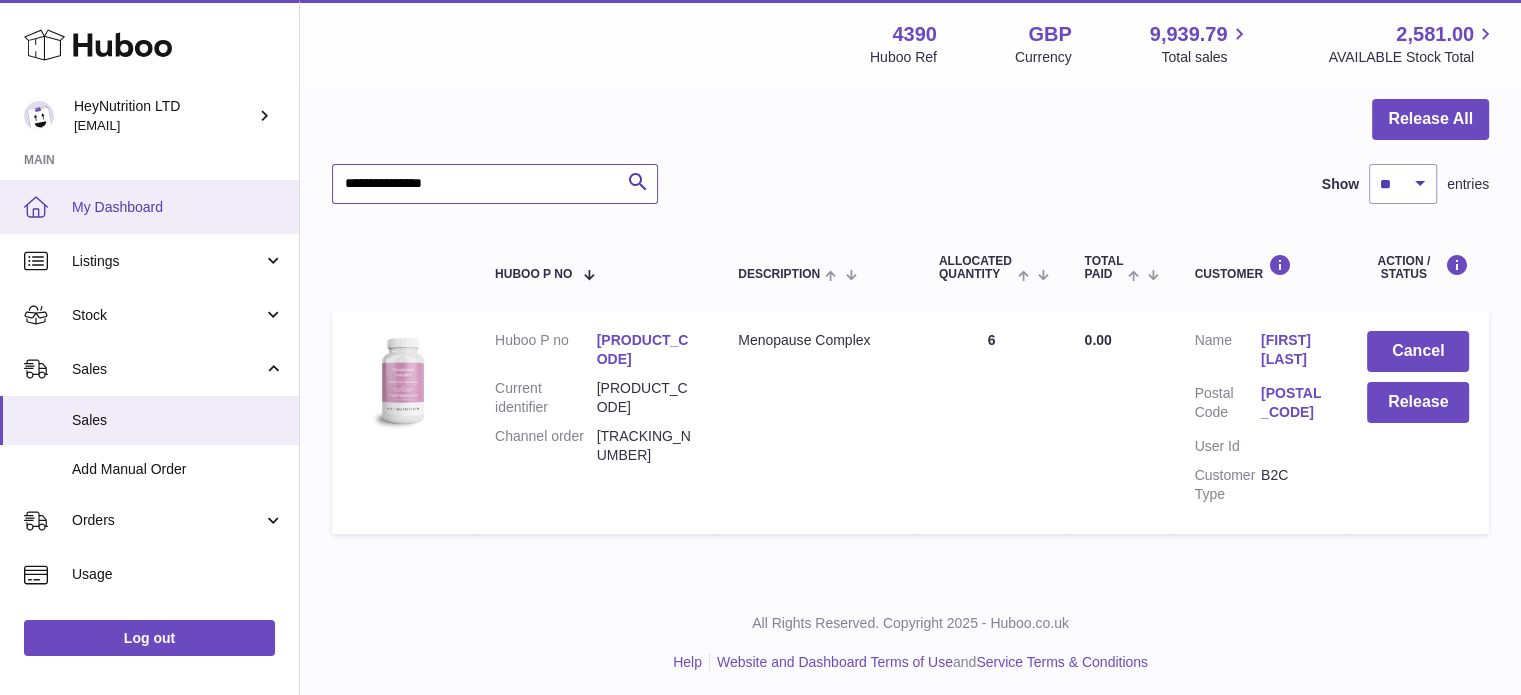 drag, startPoint x: 527, startPoint y: 186, endPoint x: 99, endPoint y: 196, distance: 428.11682 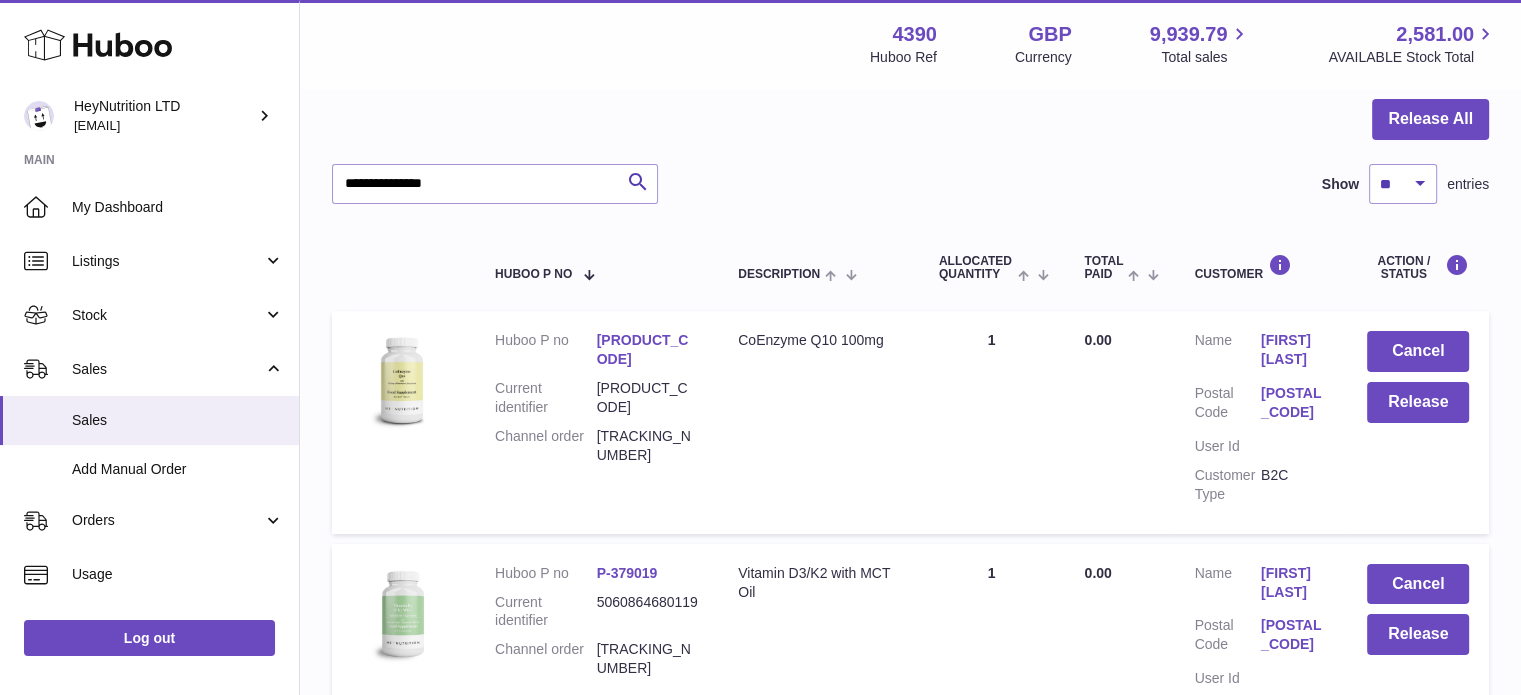 click on "[POSTAL_CODE]" at bounding box center [1294, 403] 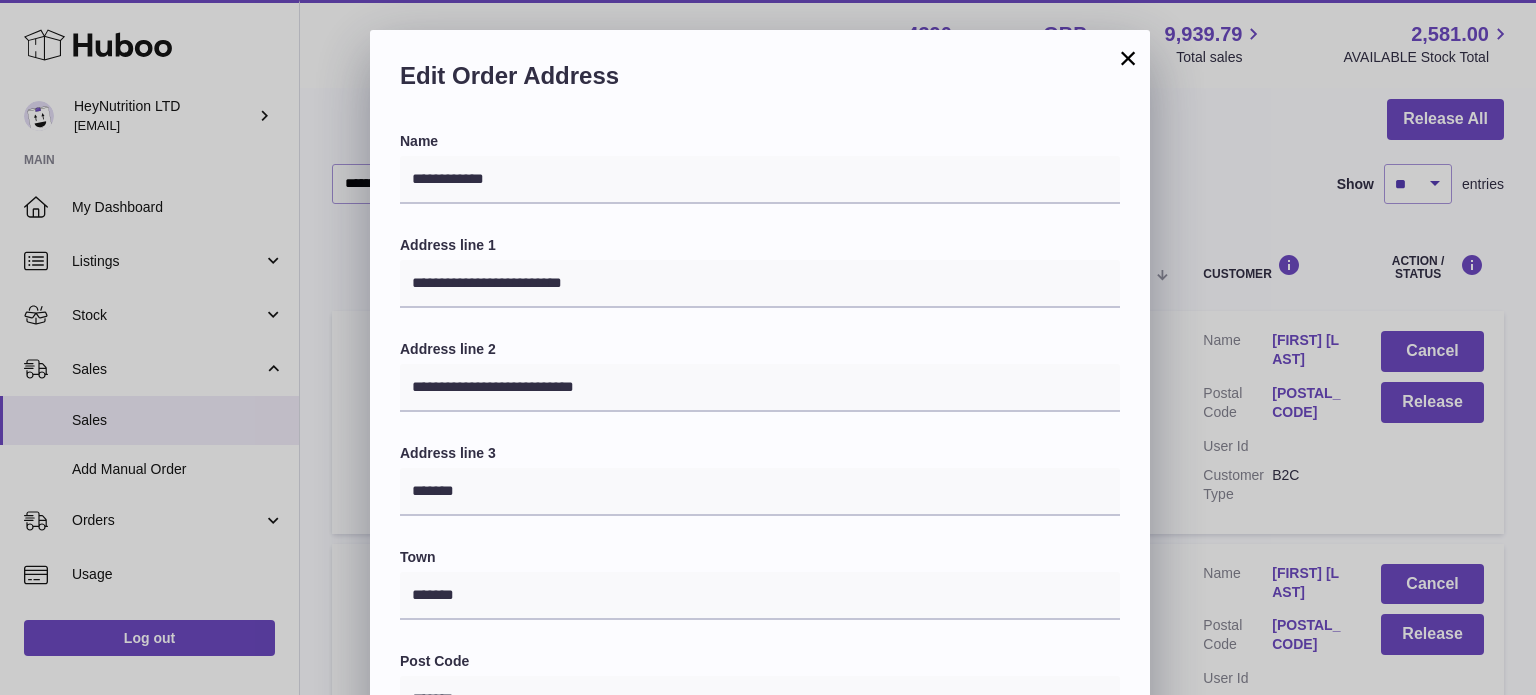 scroll, scrollTop: 564, scrollLeft: 0, axis: vertical 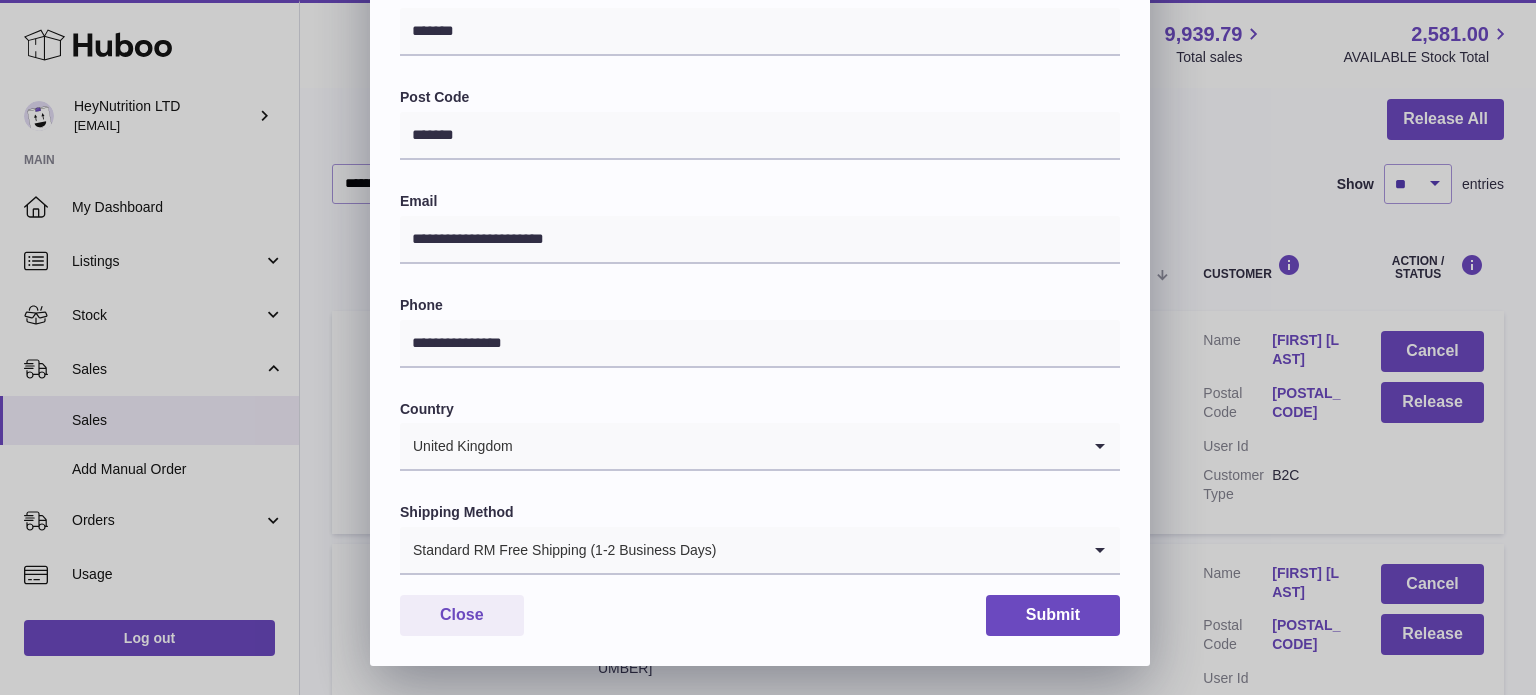click on "Standard RM Free Shipping (1-2 Business Days)" at bounding box center (740, 550) 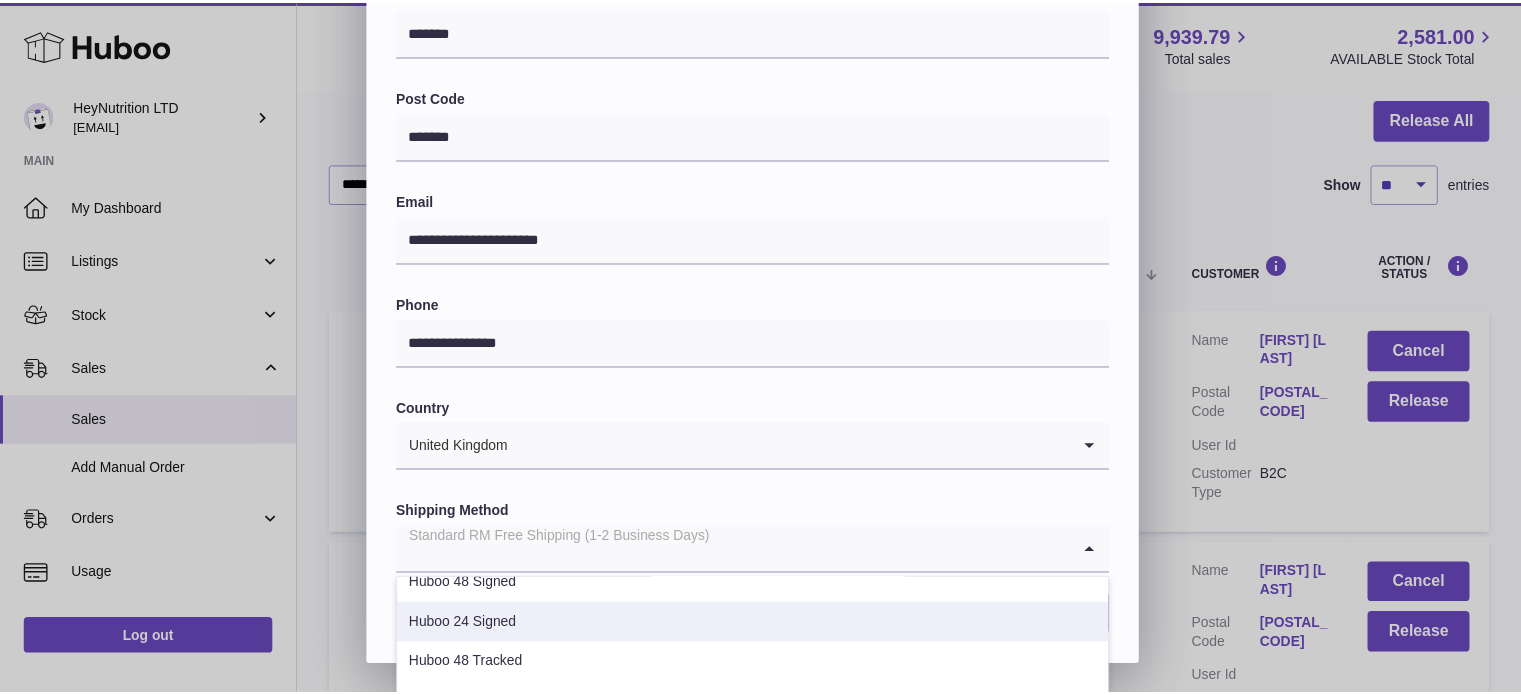 scroll, scrollTop: 200, scrollLeft: 0, axis: vertical 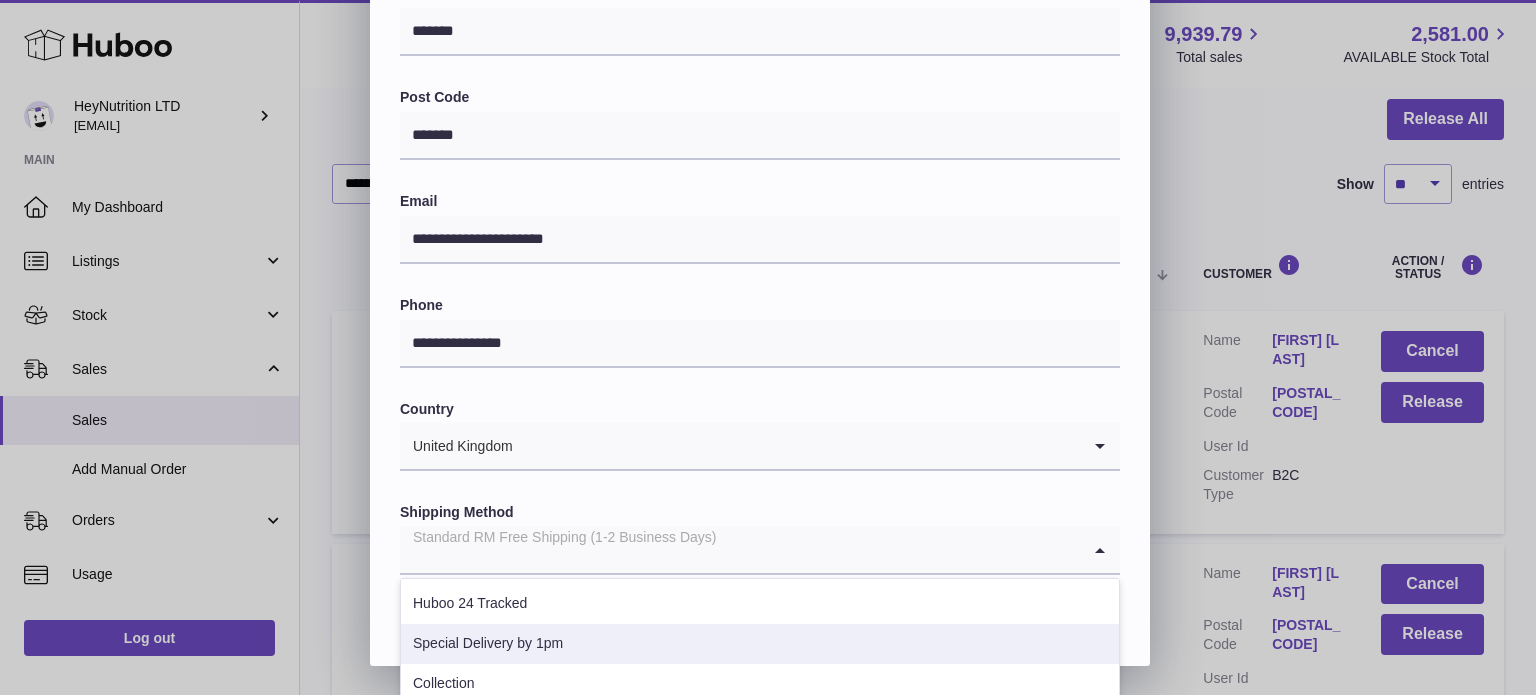 click on "Special Delivery by 1pm" at bounding box center [760, 644] 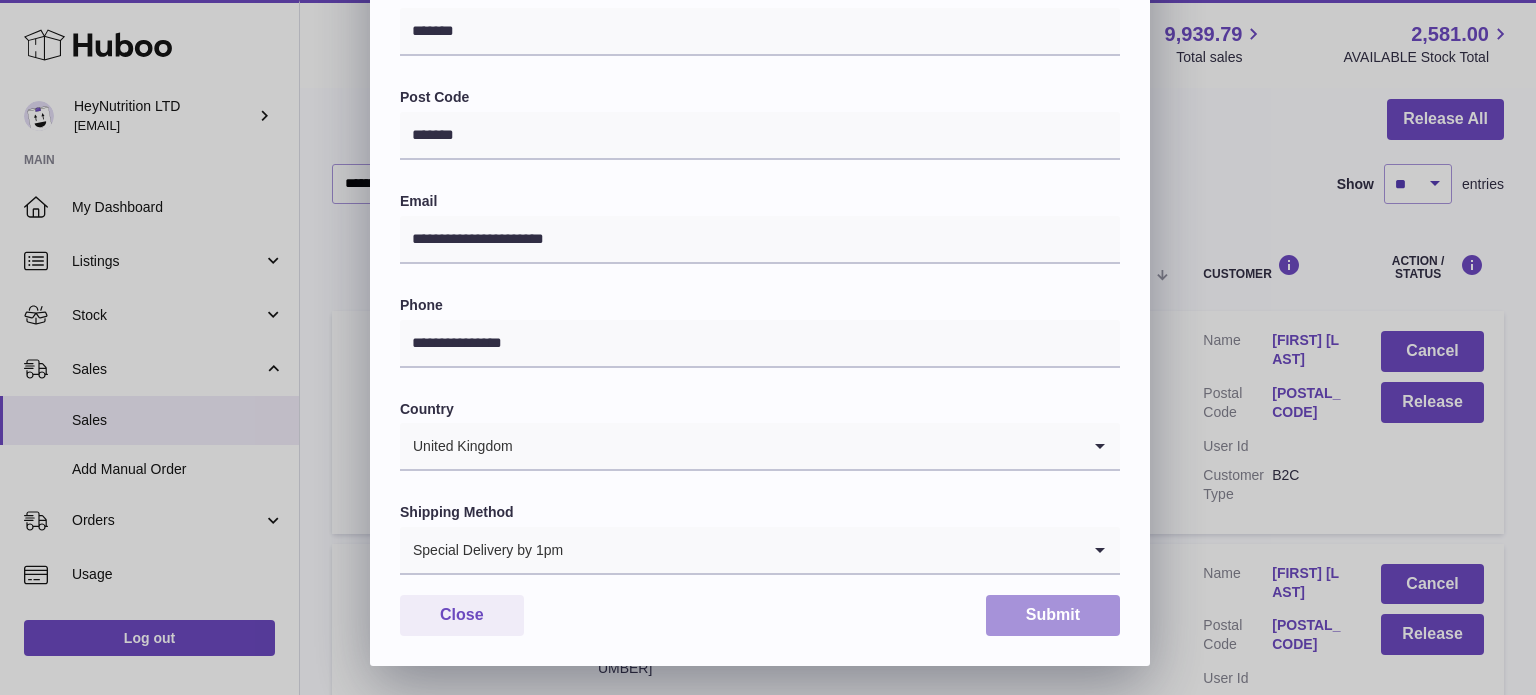 click on "Submit" at bounding box center (1053, 615) 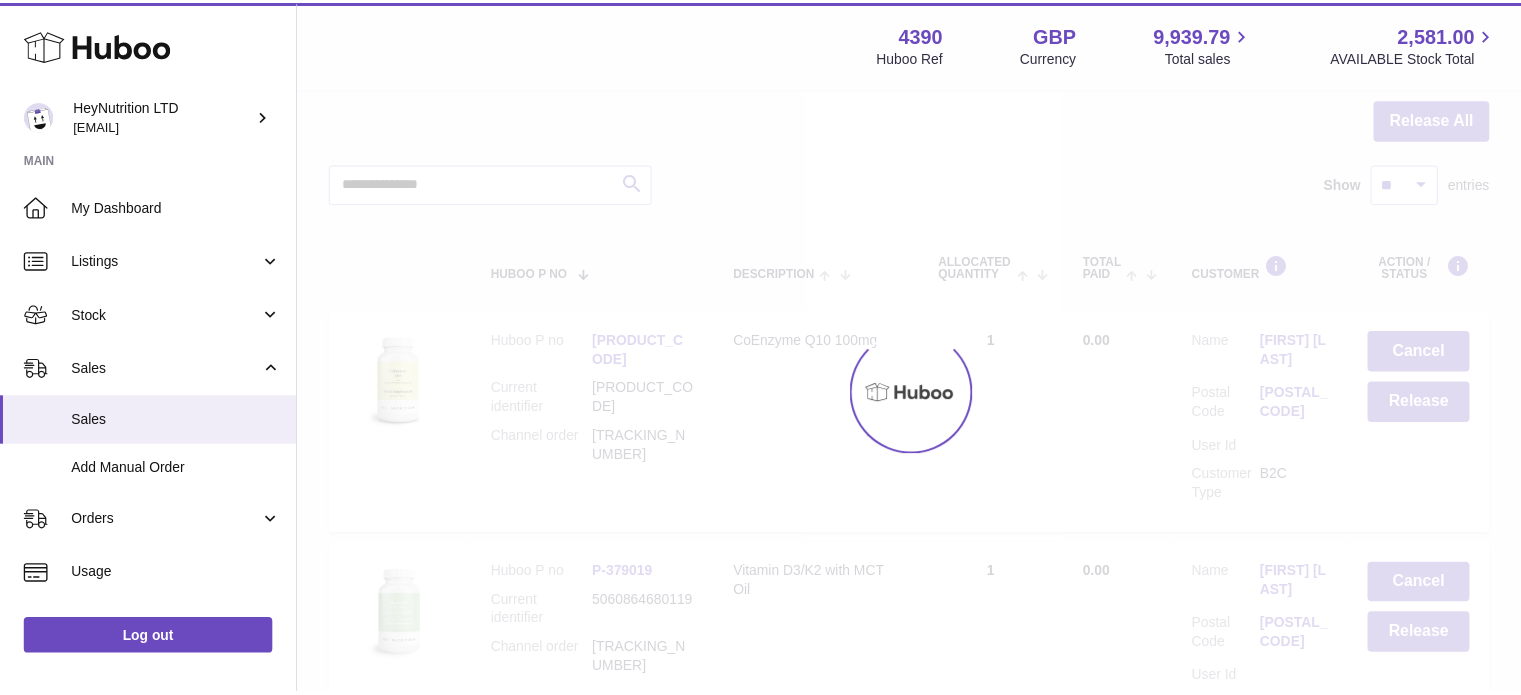 scroll, scrollTop: 0, scrollLeft: 0, axis: both 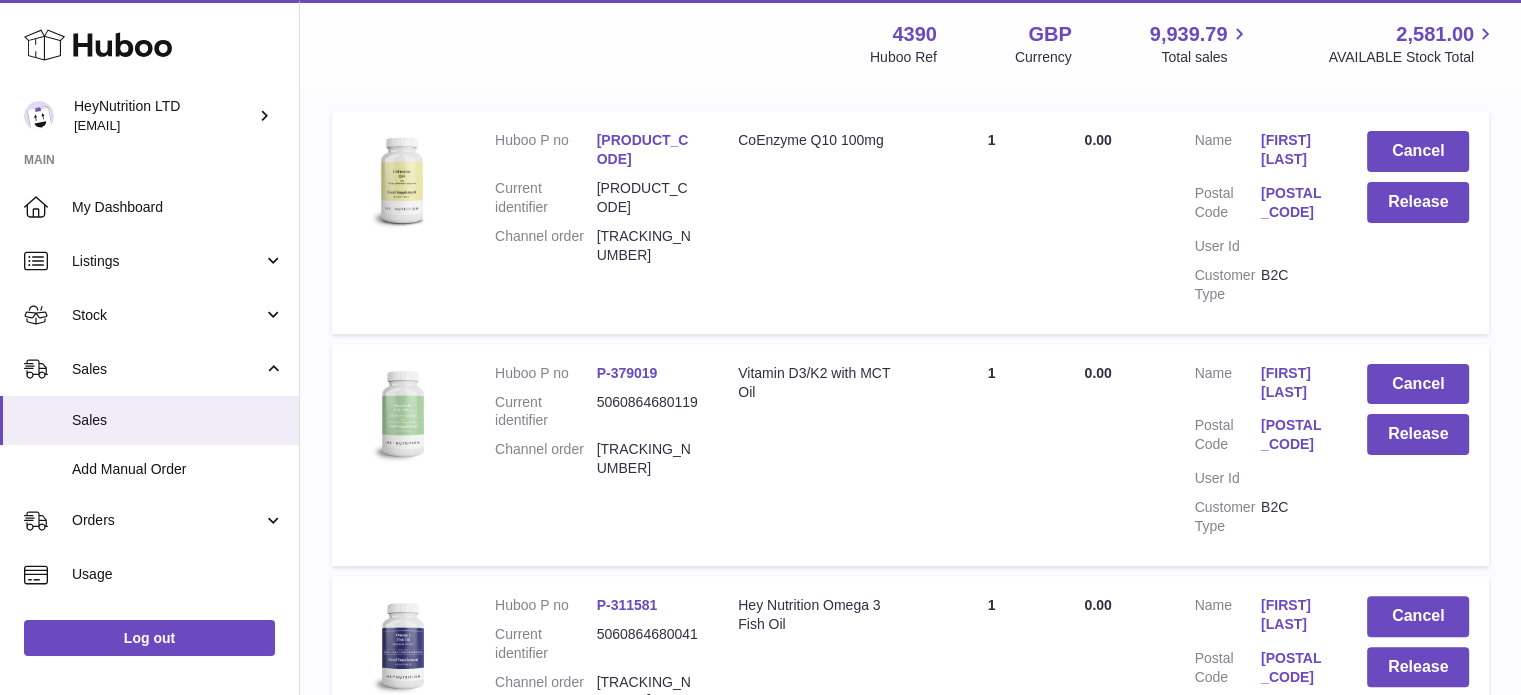 click on "[FIRST] [LAST]" at bounding box center [1294, 385] 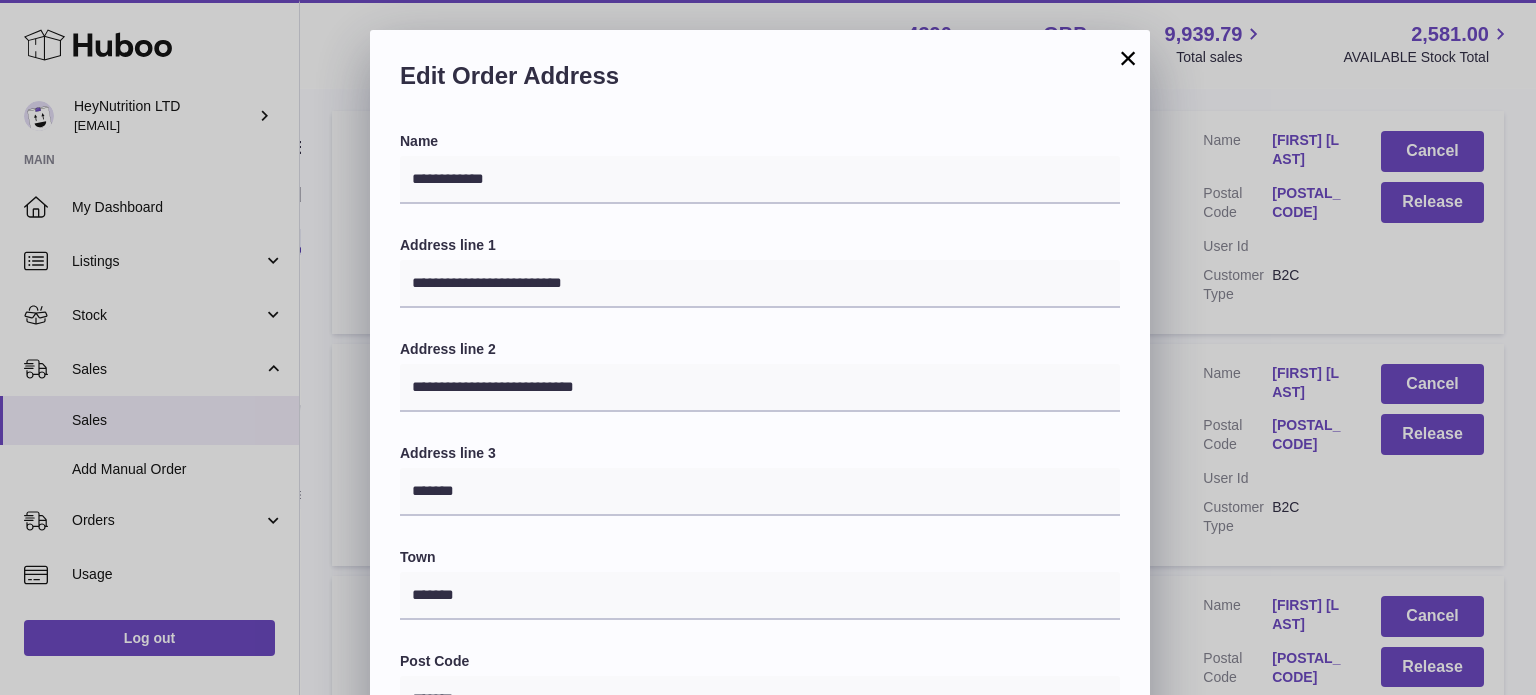 scroll, scrollTop: 564, scrollLeft: 0, axis: vertical 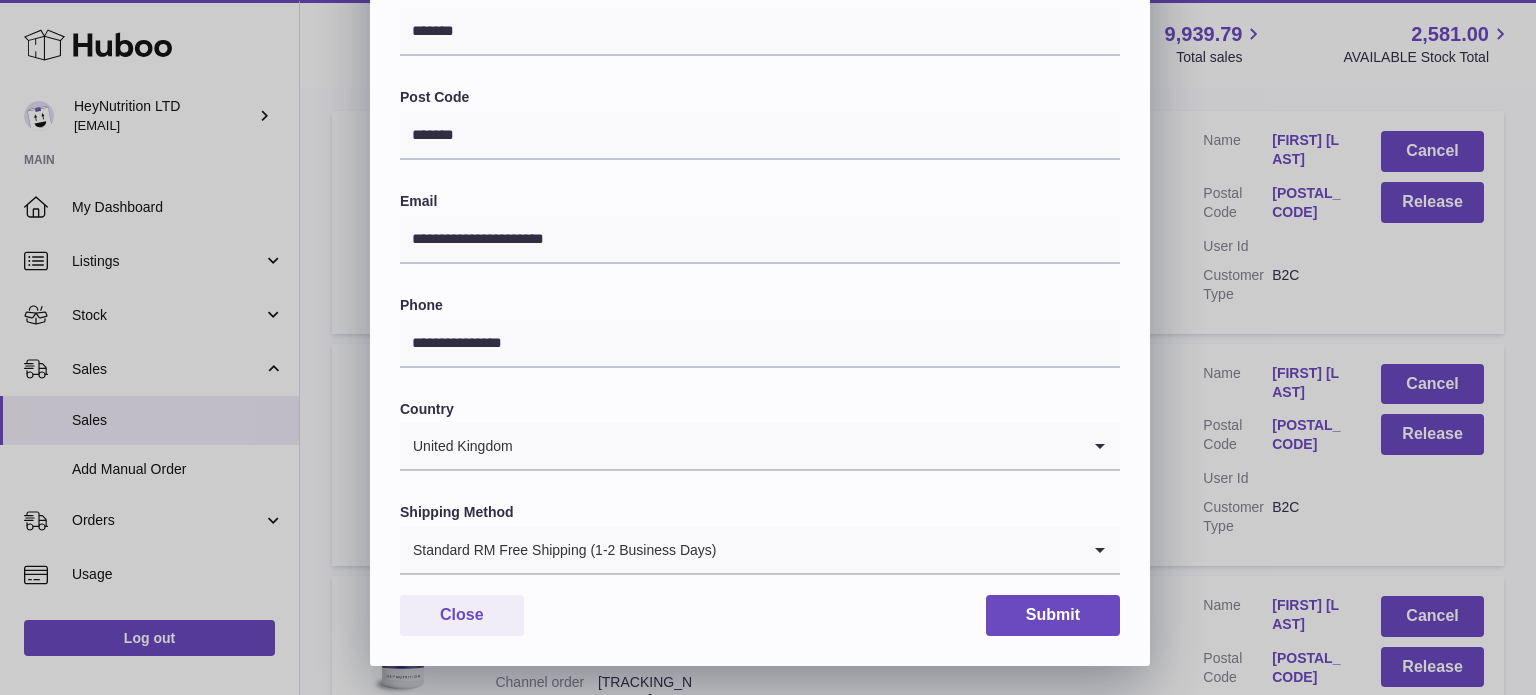 click on "Standard RM Free Shipping (1-2 Business Days)" at bounding box center [740, 550] 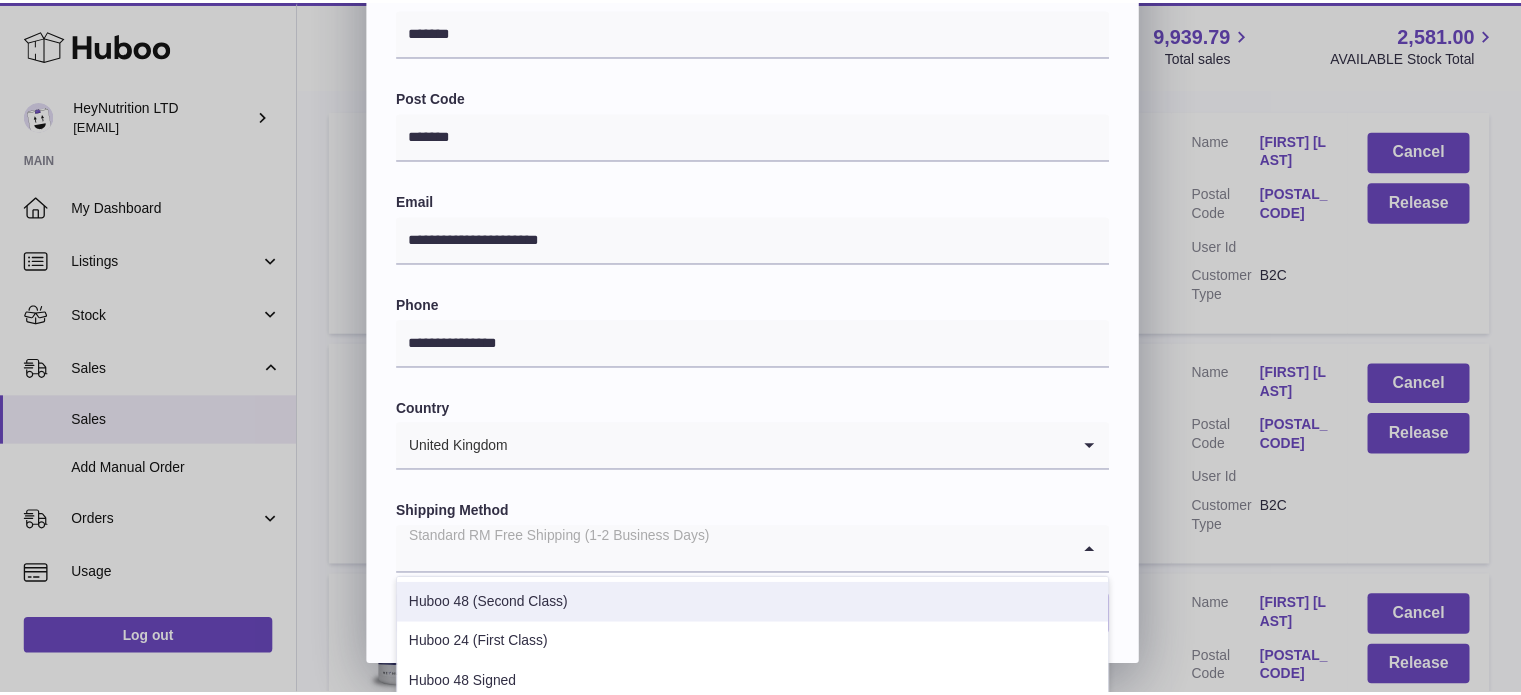 scroll, scrollTop: 200, scrollLeft: 0, axis: vertical 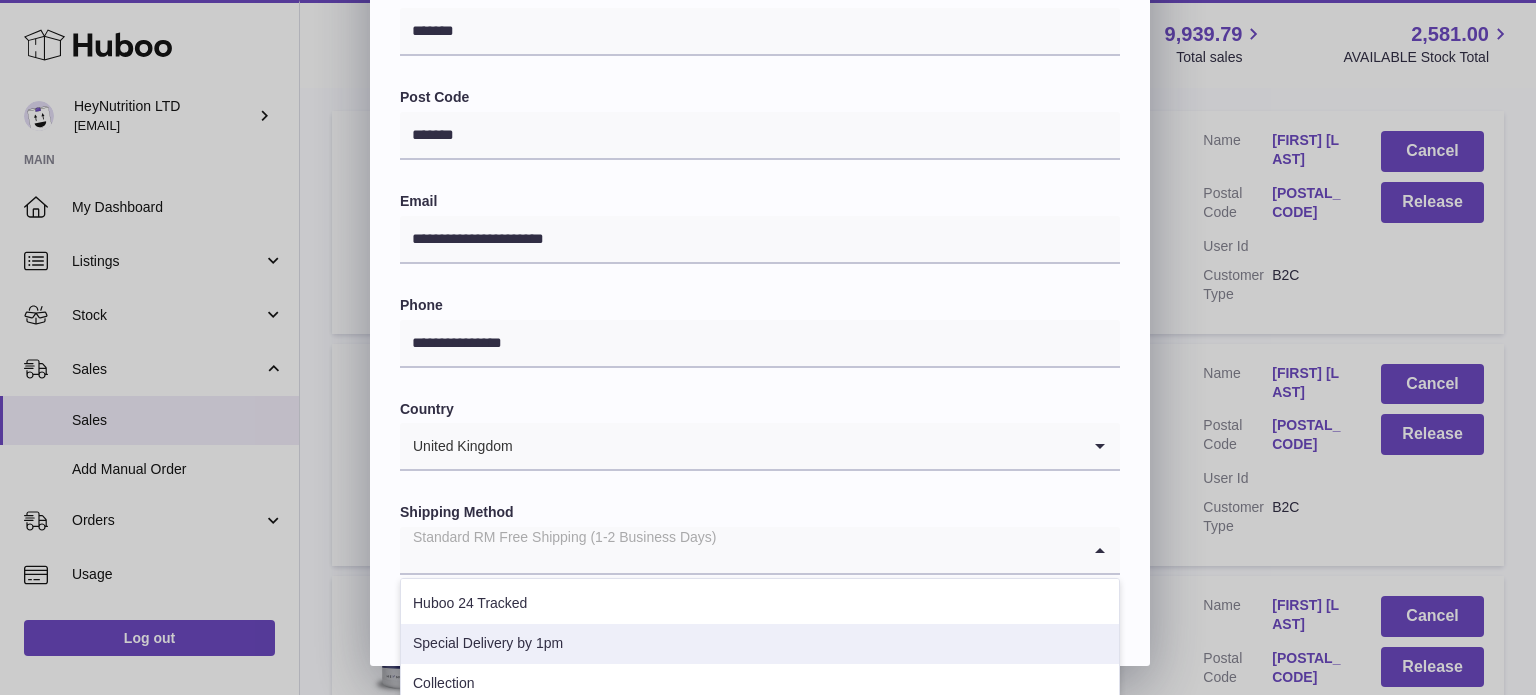 click on "Special Delivery by 1pm" at bounding box center [760, 644] 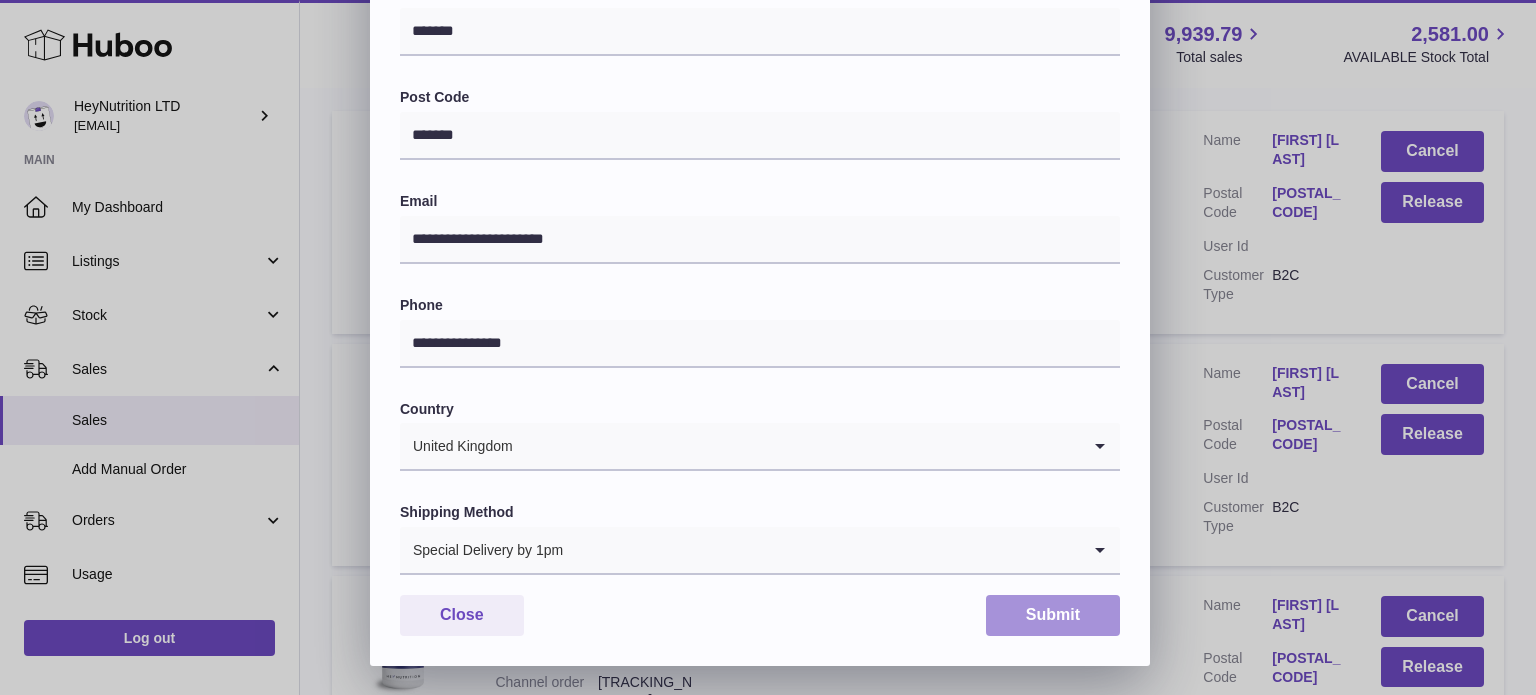 click on "Submit" at bounding box center [1053, 615] 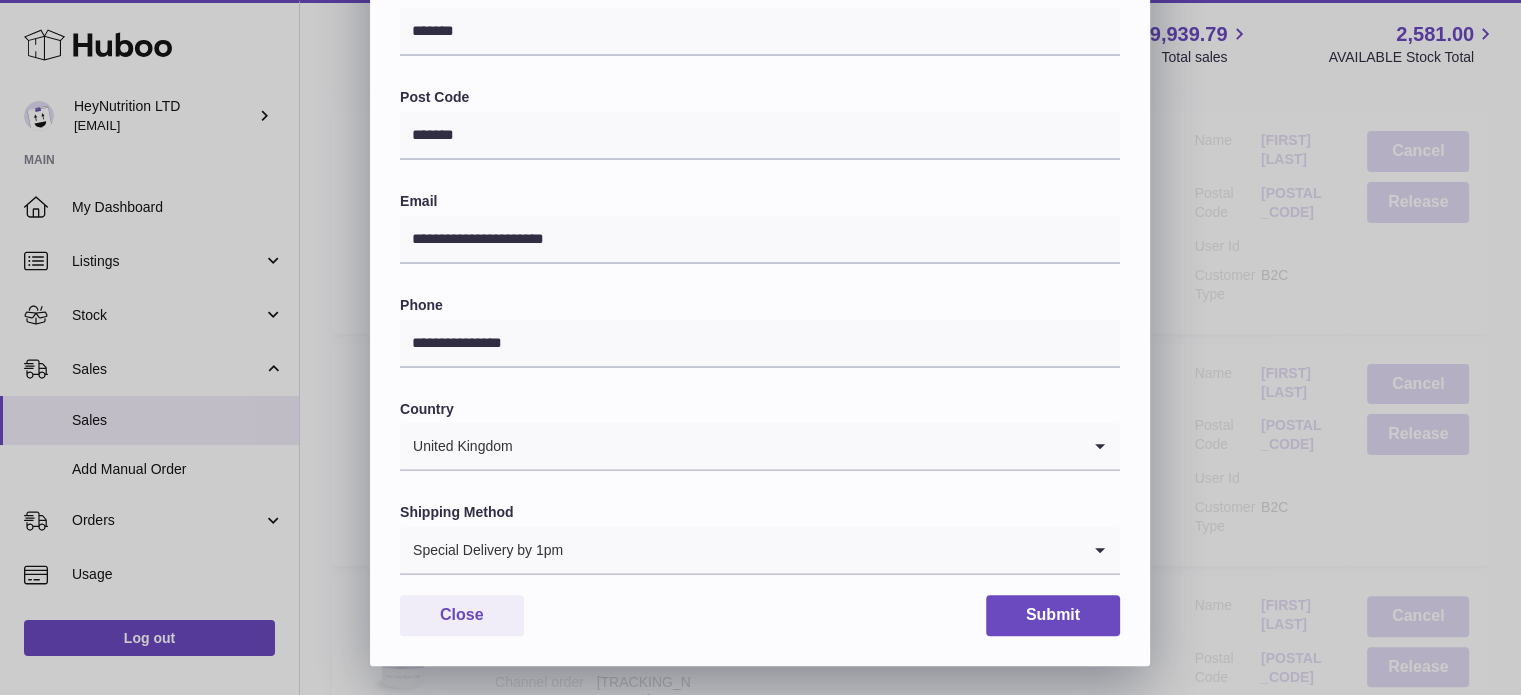 scroll, scrollTop: 0, scrollLeft: 0, axis: both 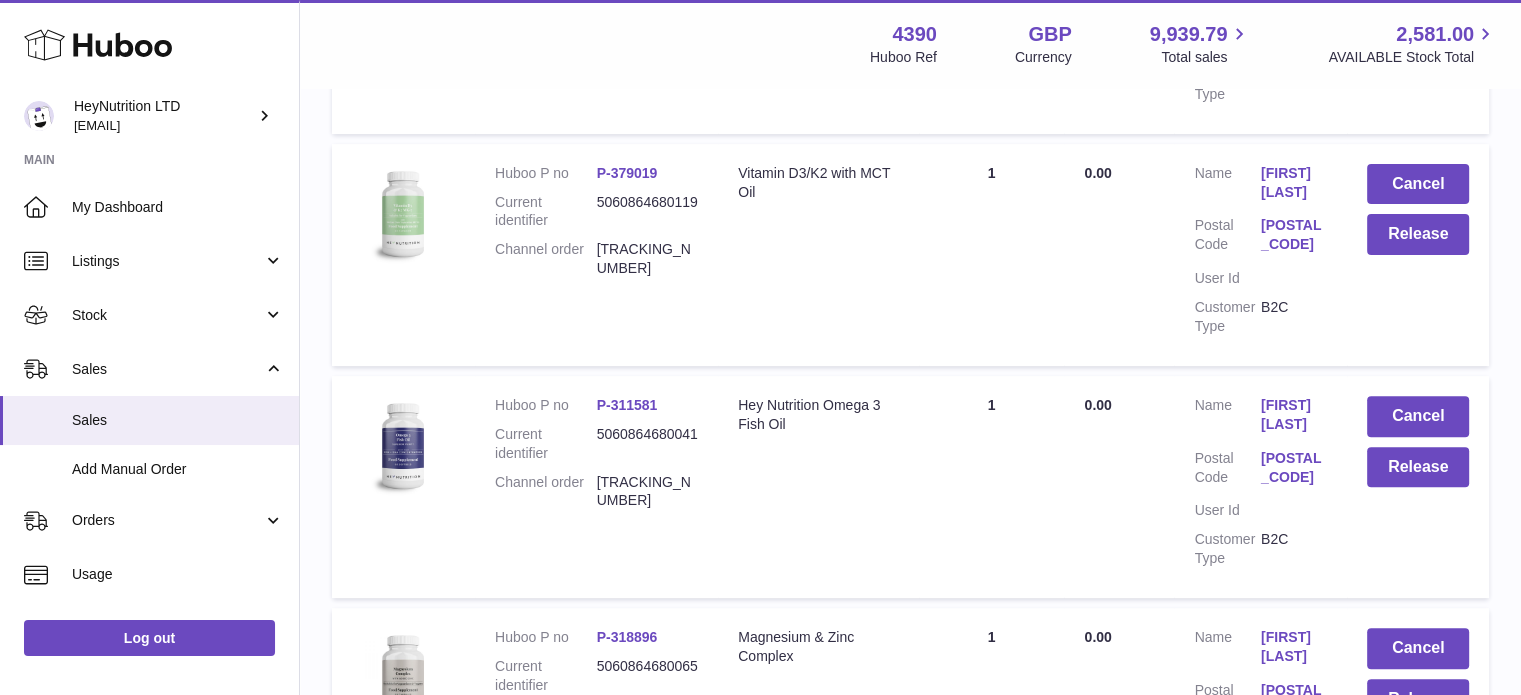 click on "[POSTAL_CODE]" at bounding box center (1294, 468) 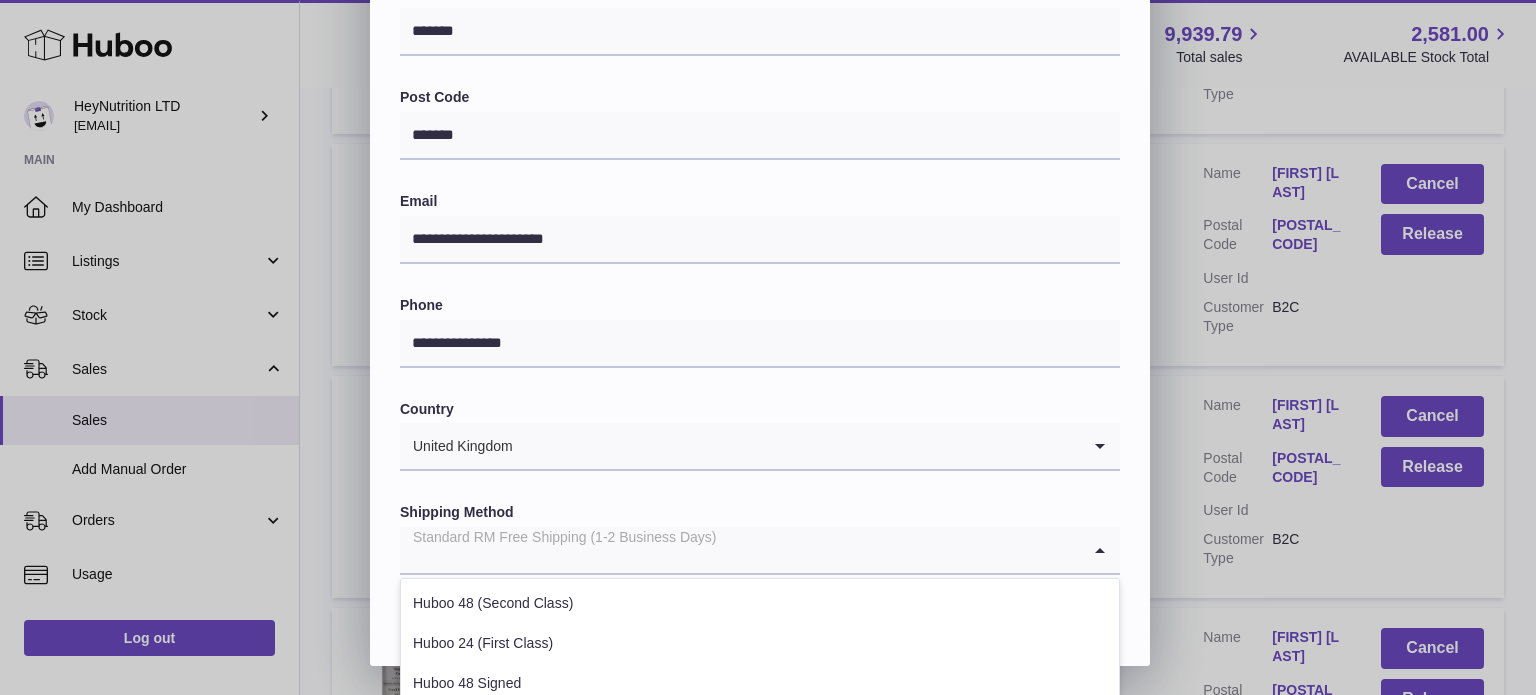 click on "Standard RM Free Shipping (1-2 Business Days)" at bounding box center [740, 550] 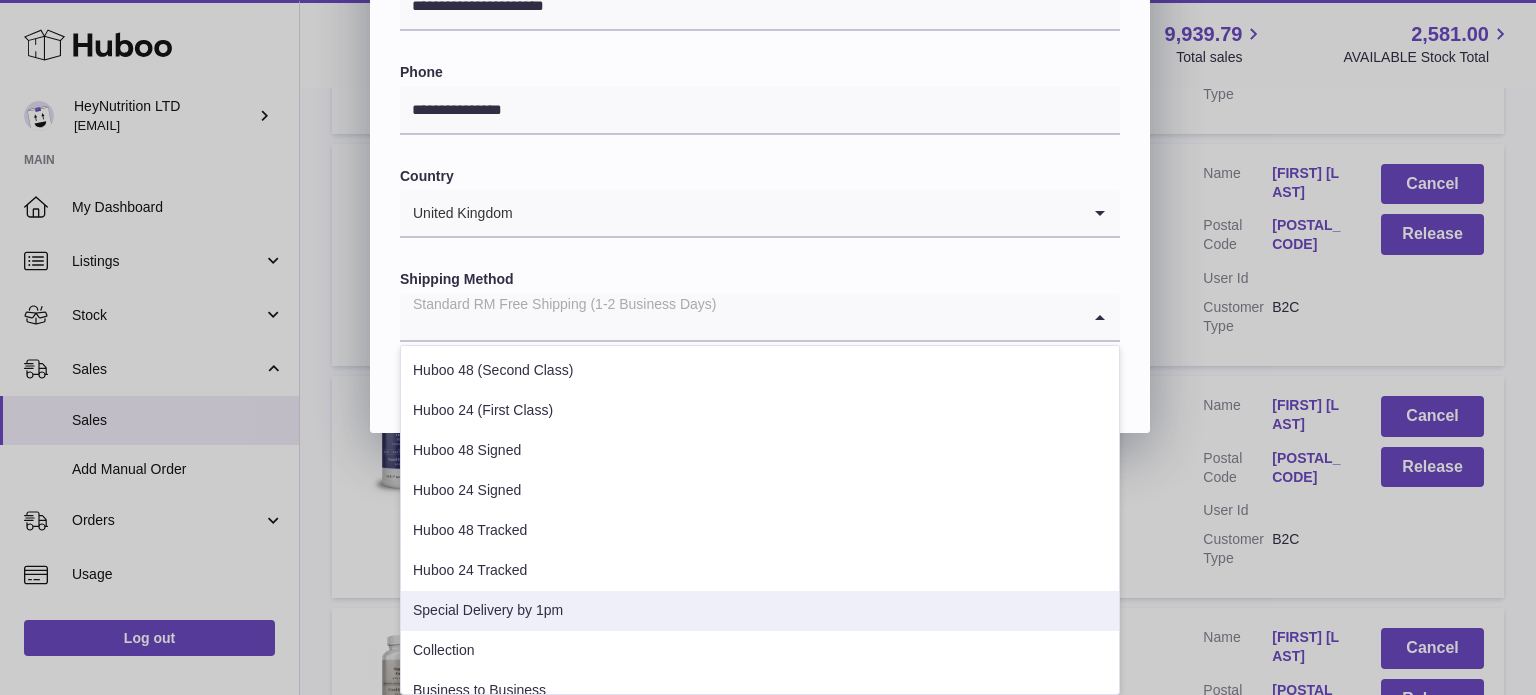 click on "Special Delivery by 1pm" at bounding box center (760, 611) 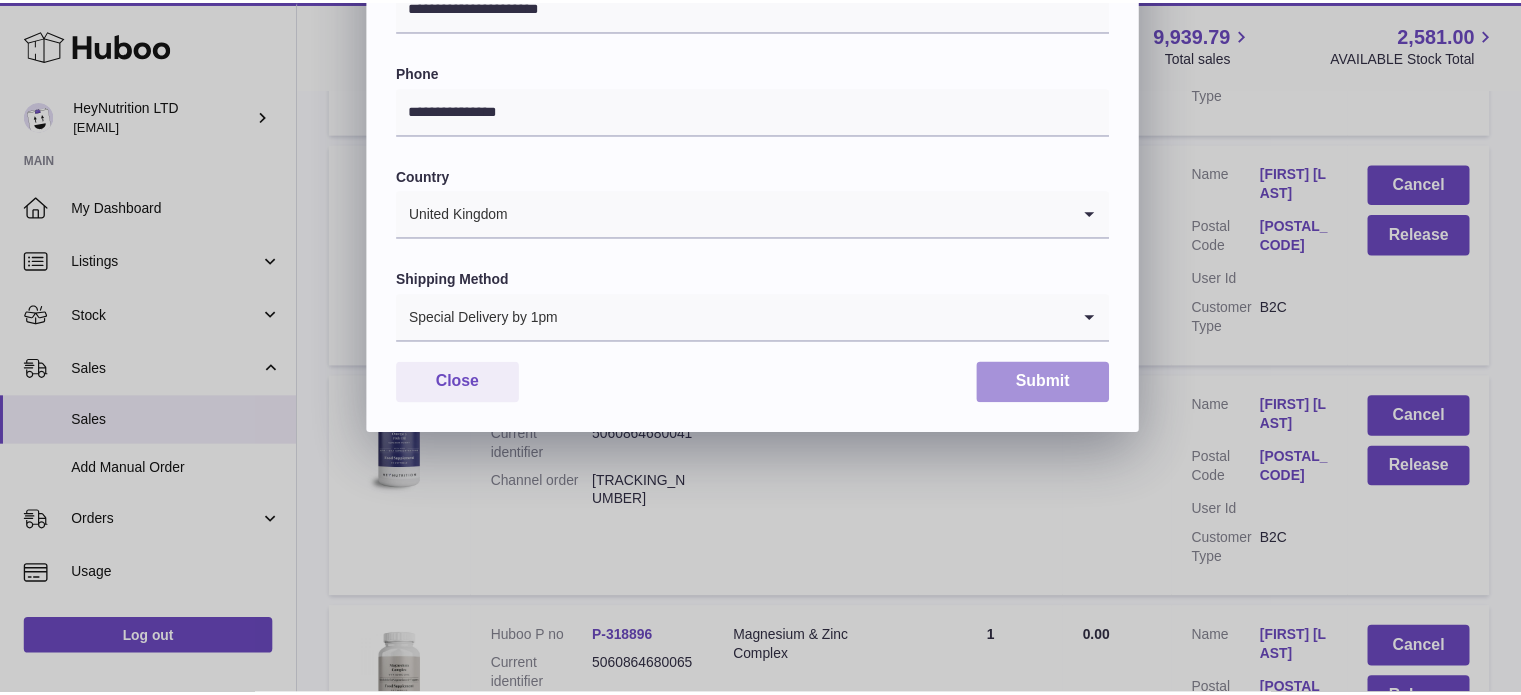 scroll, scrollTop: 564, scrollLeft: 0, axis: vertical 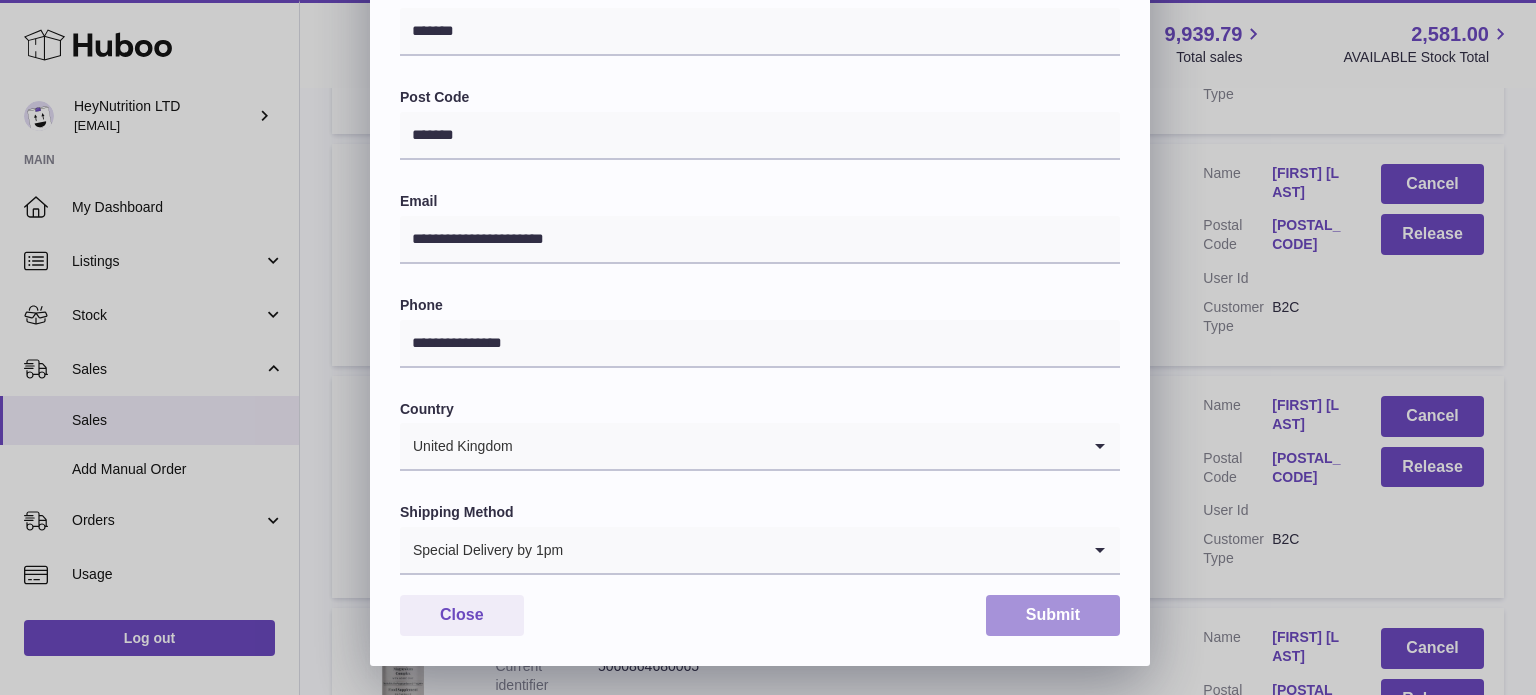 click on "Submit" at bounding box center (1053, 615) 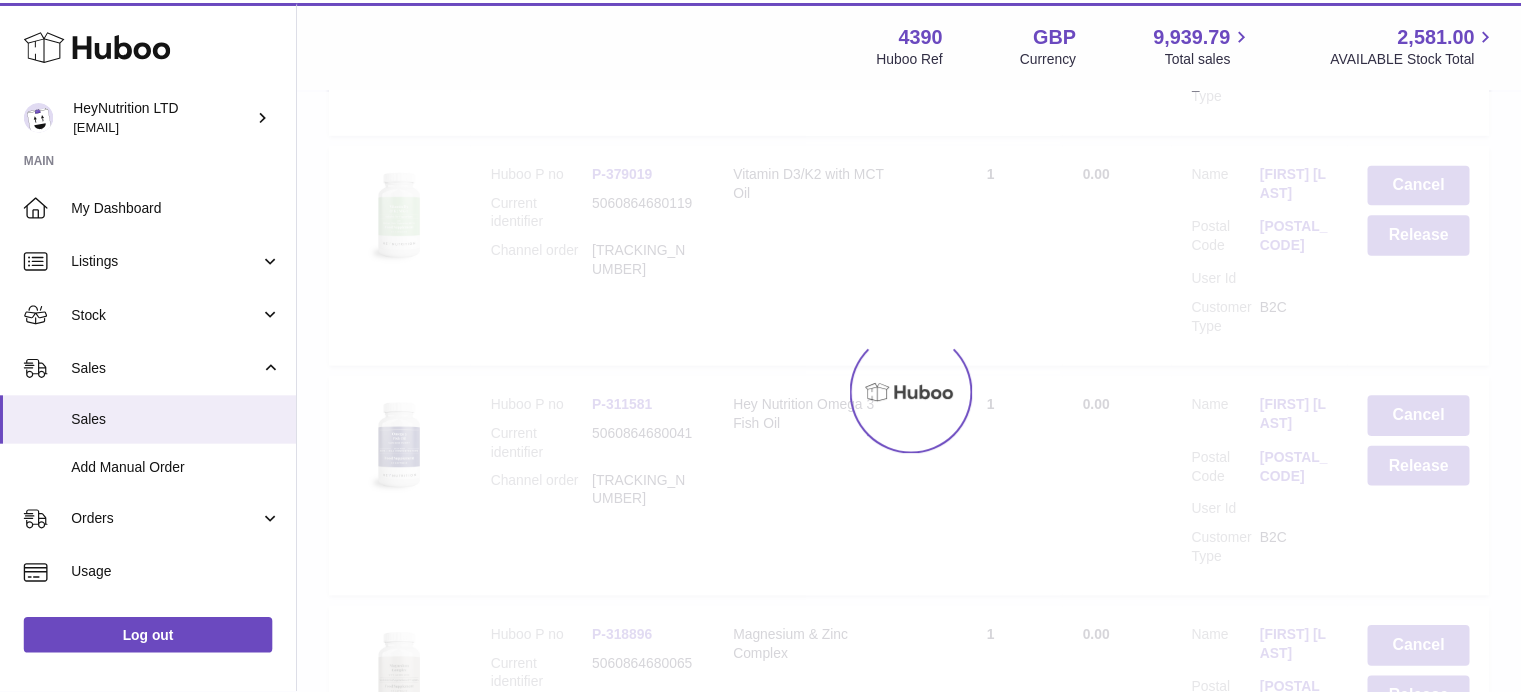 scroll, scrollTop: 0, scrollLeft: 0, axis: both 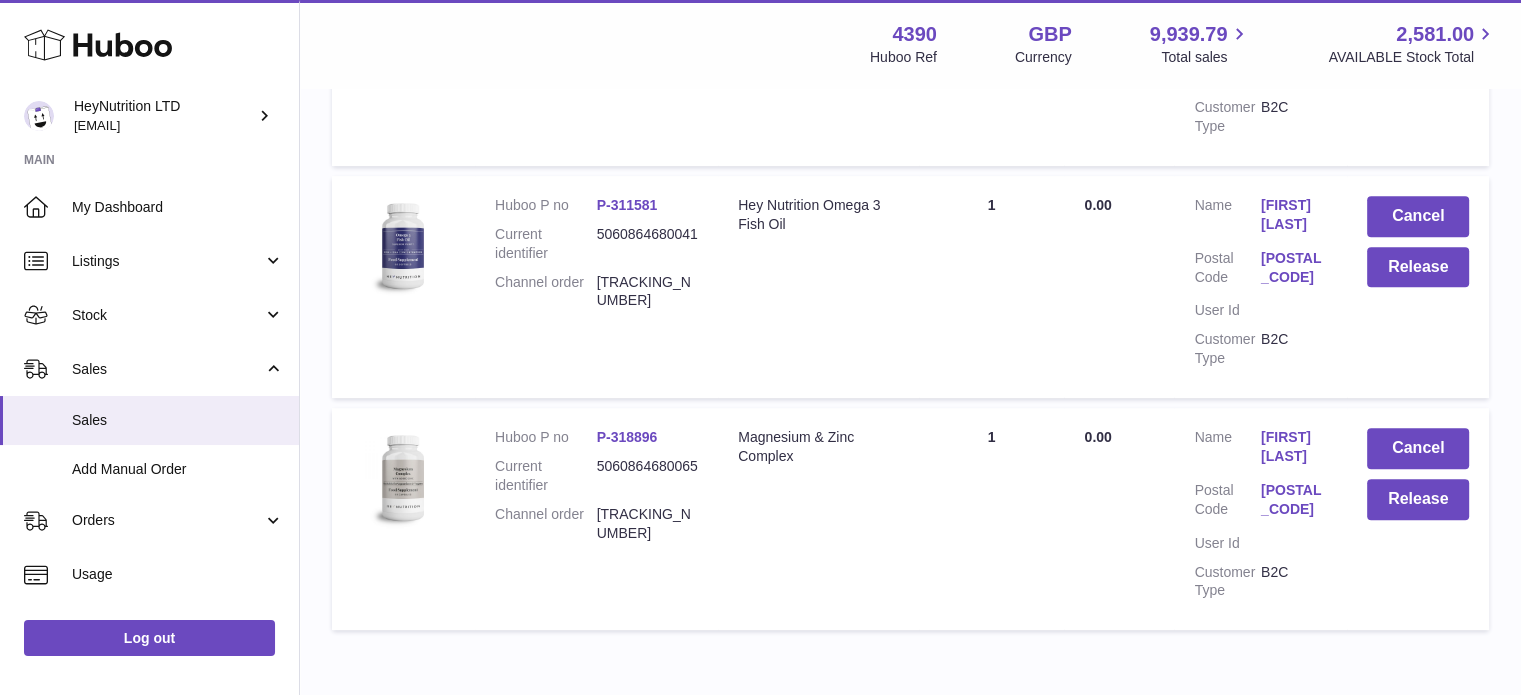 click on "[POSTAL_CODE]" at bounding box center (1294, 502) 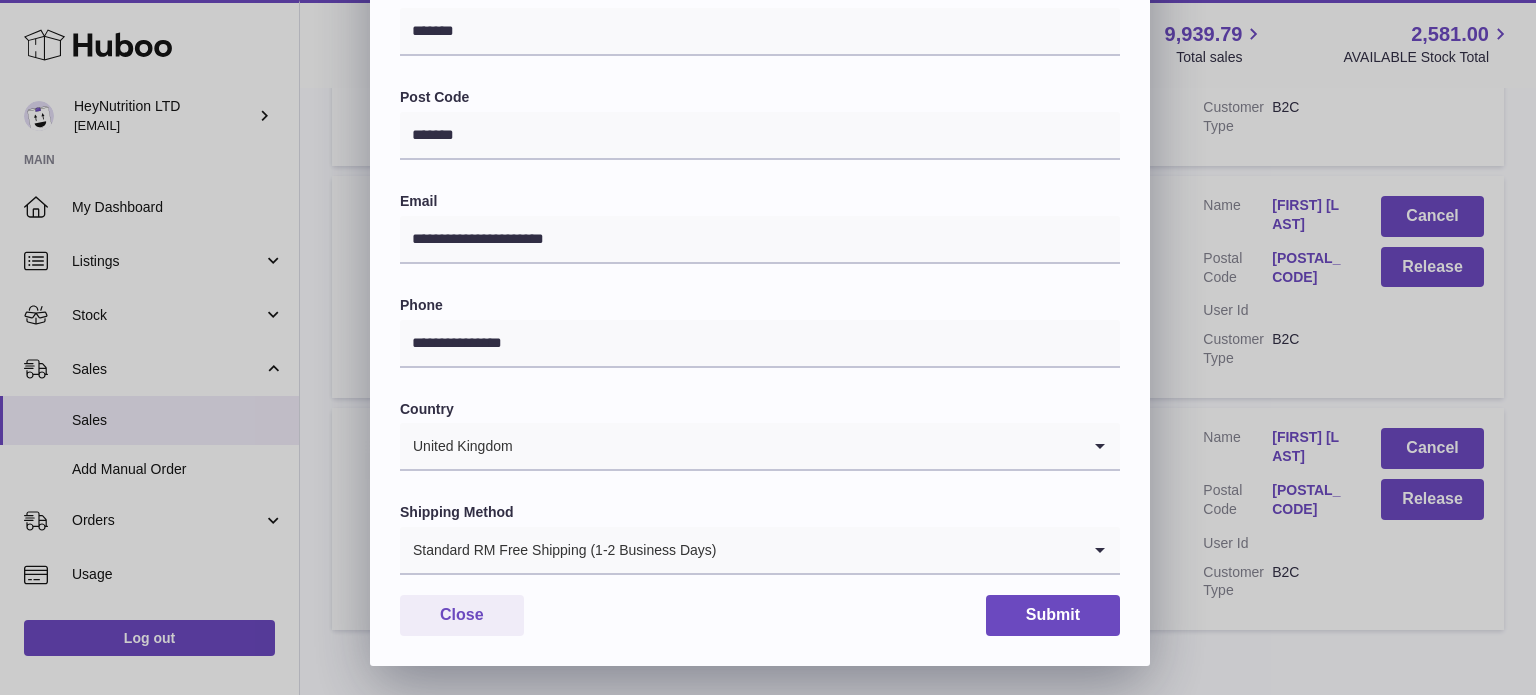 click on "Standard RM Free Shipping (1-2 Business Days)" at bounding box center [740, 550] 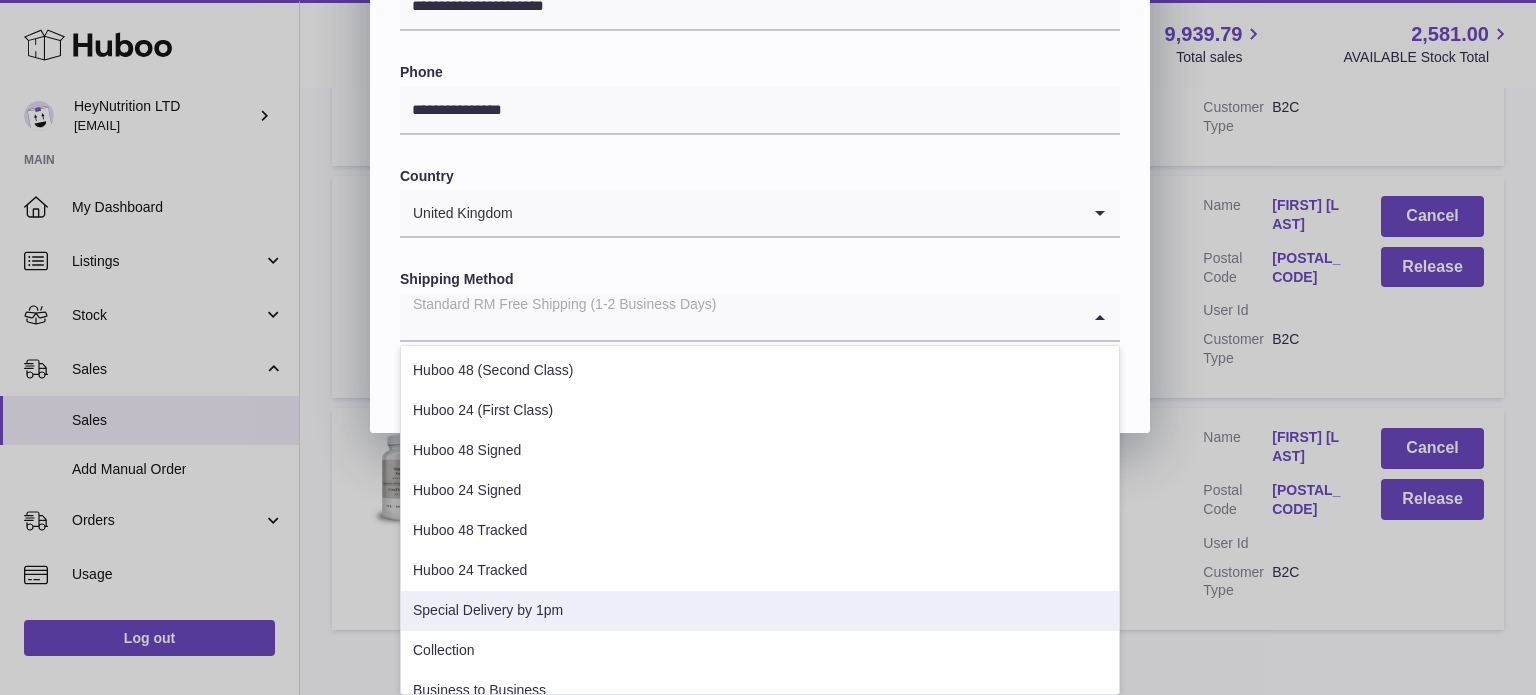 click on "Special Delivery by 1pm" at bounding box center (760, 611) 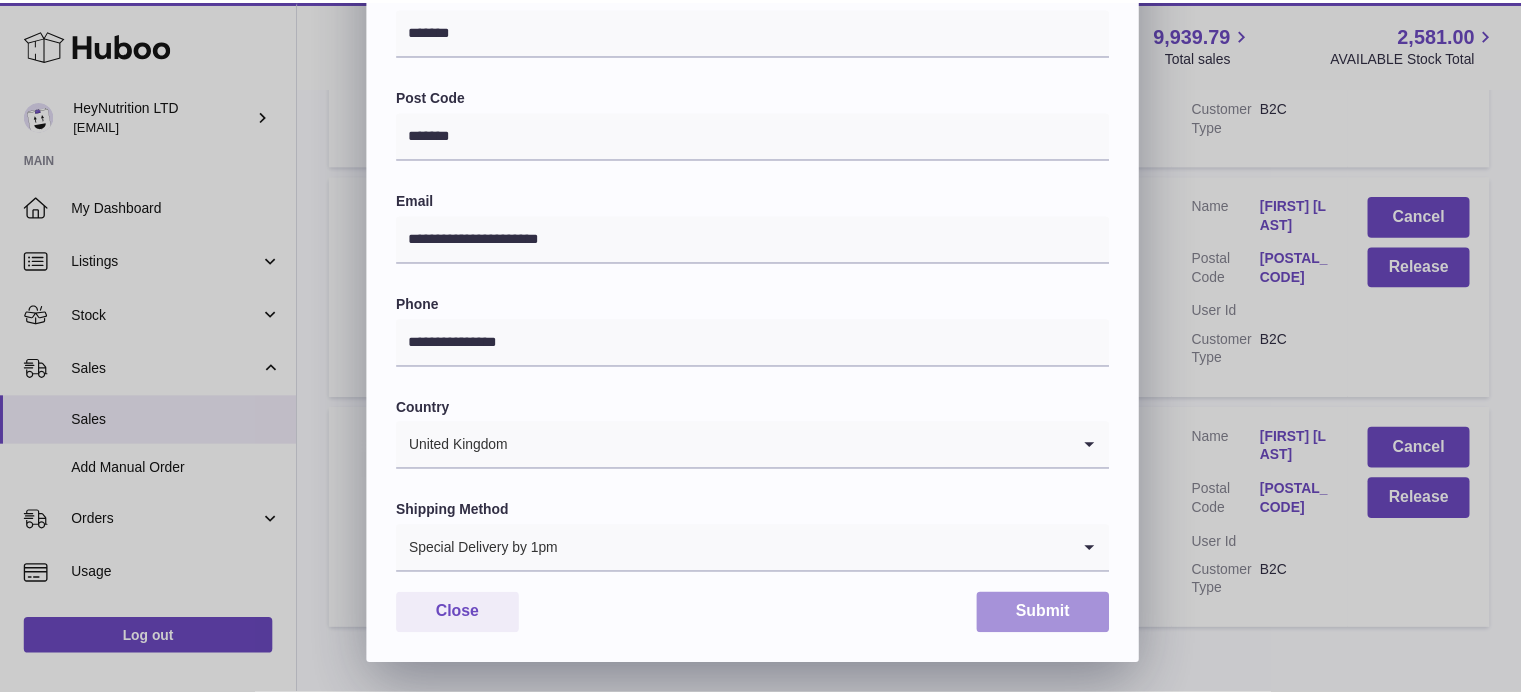 scroll, scrollTop: 564, scrollLeft: 0, axis: vertical 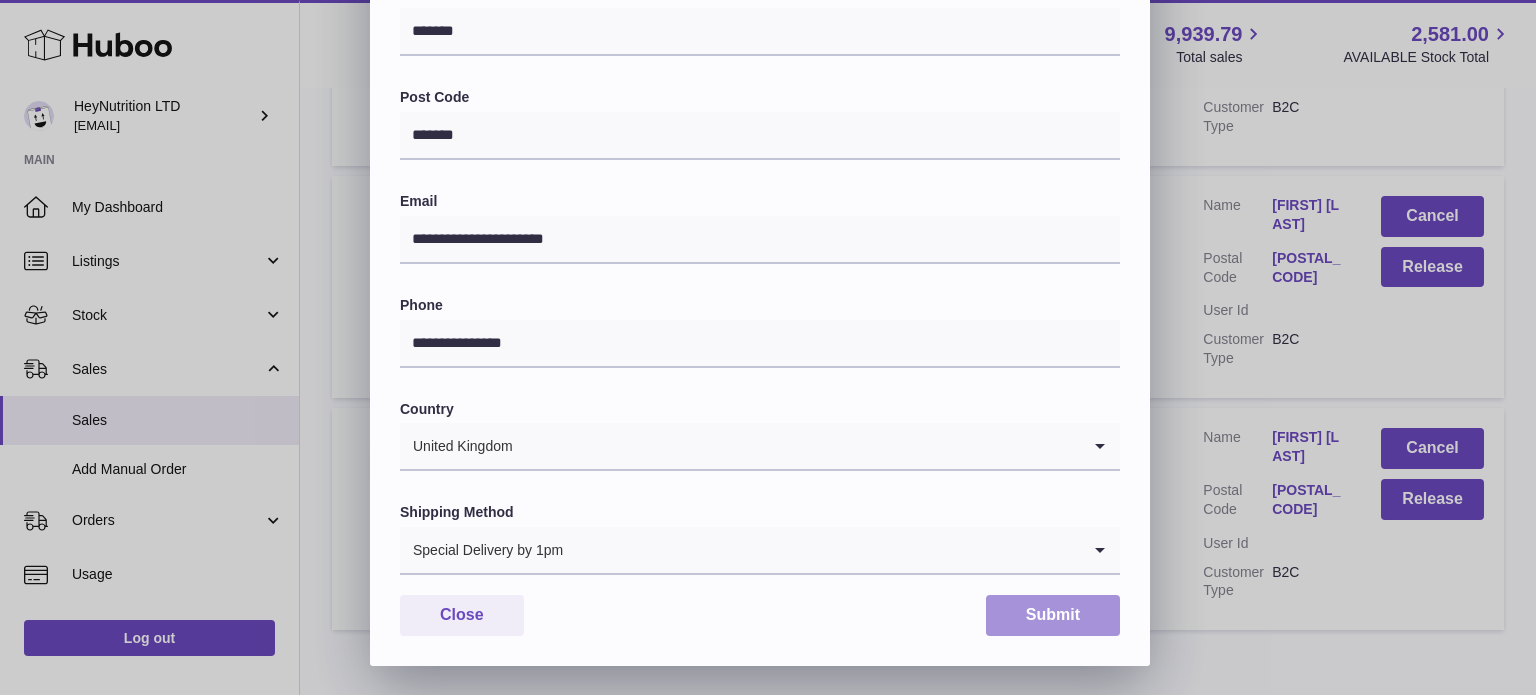 click on "Submit" at bounding box center [1053, 615] 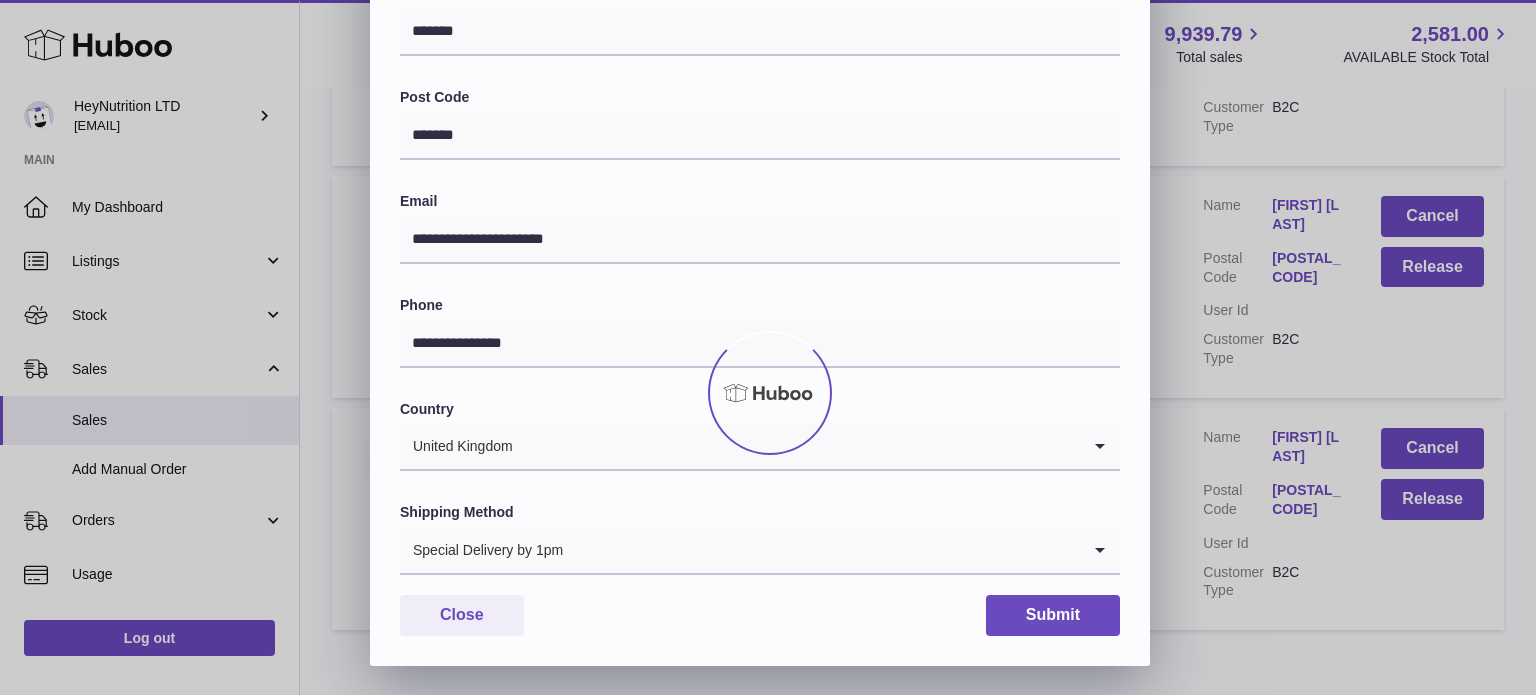 scroll, scrollTop: 0, scrollLeft: 0, axis: both 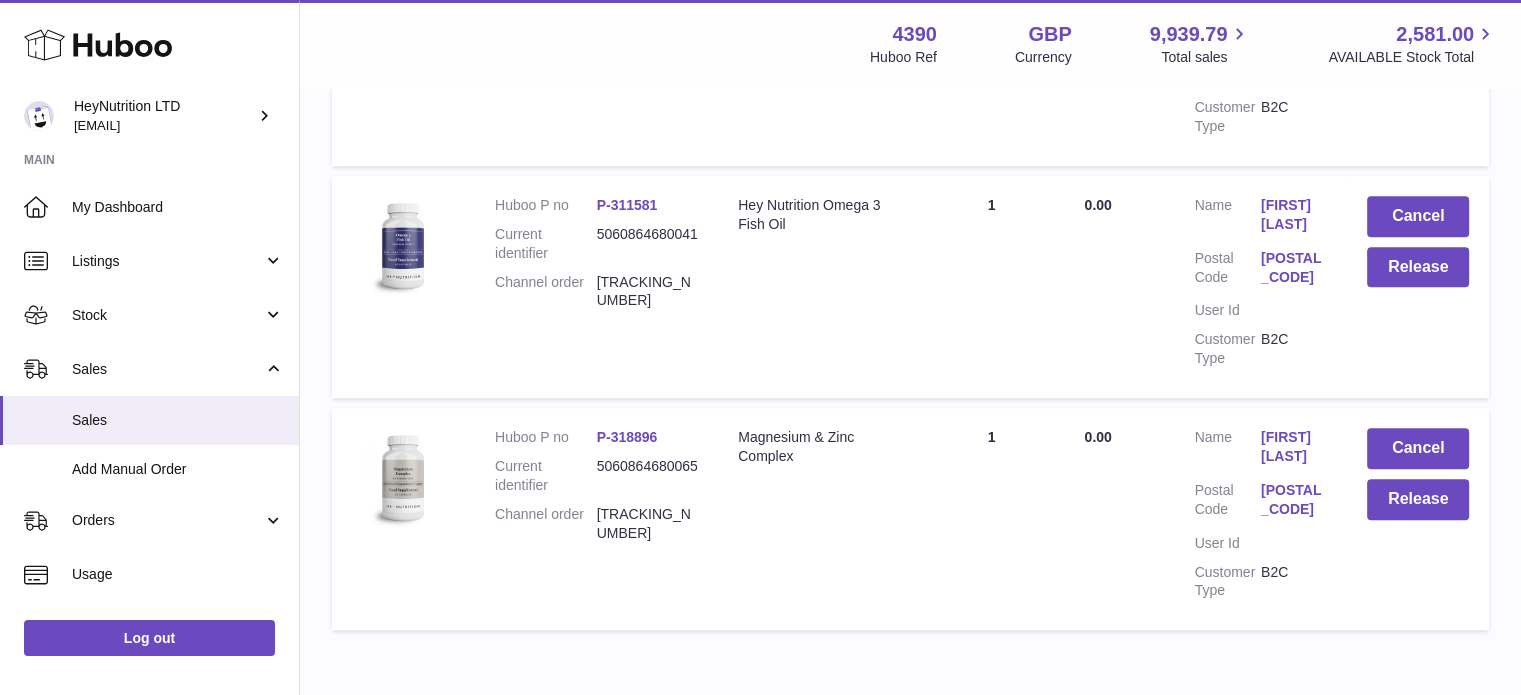 click on "[POSTAL_CODE]" at bounding box center [1294, 268] 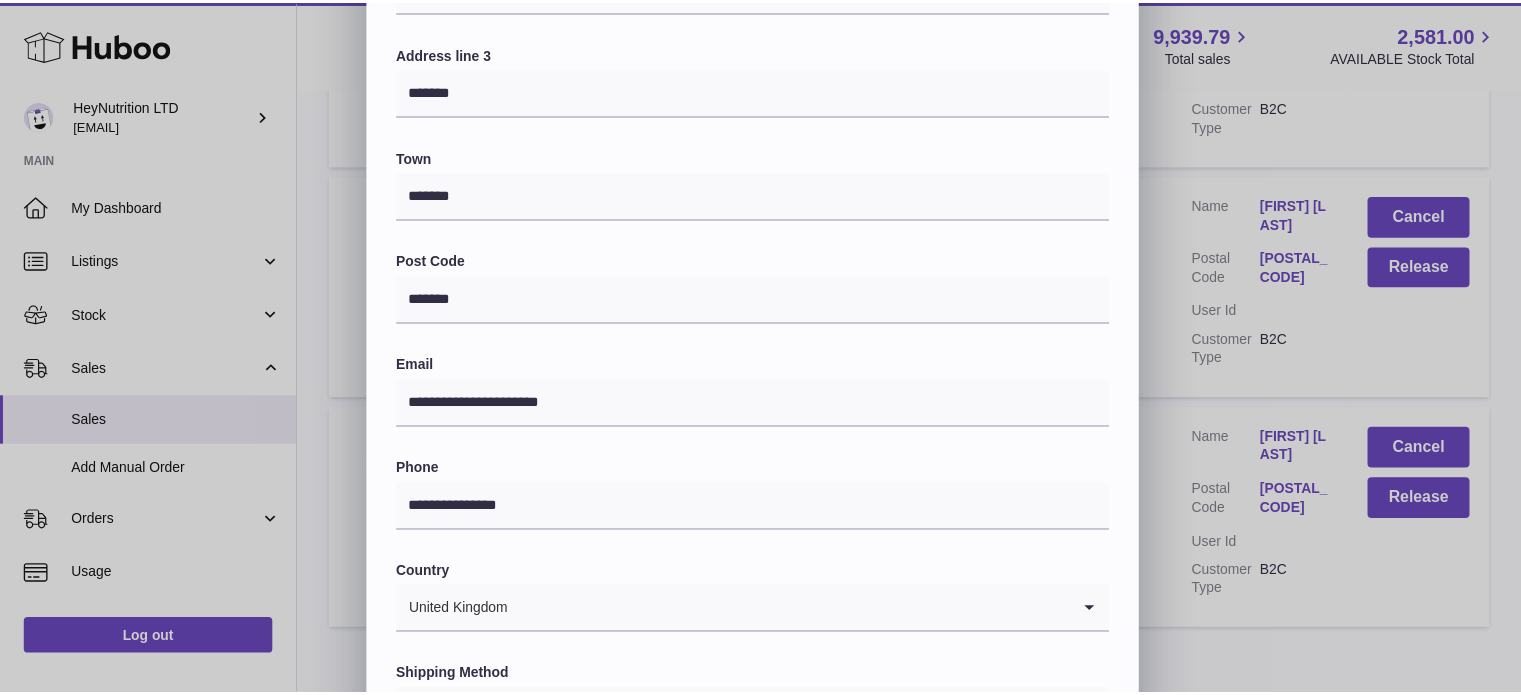 scroll, scrollTop: 564, scrollLeft: 0, axis: vertical 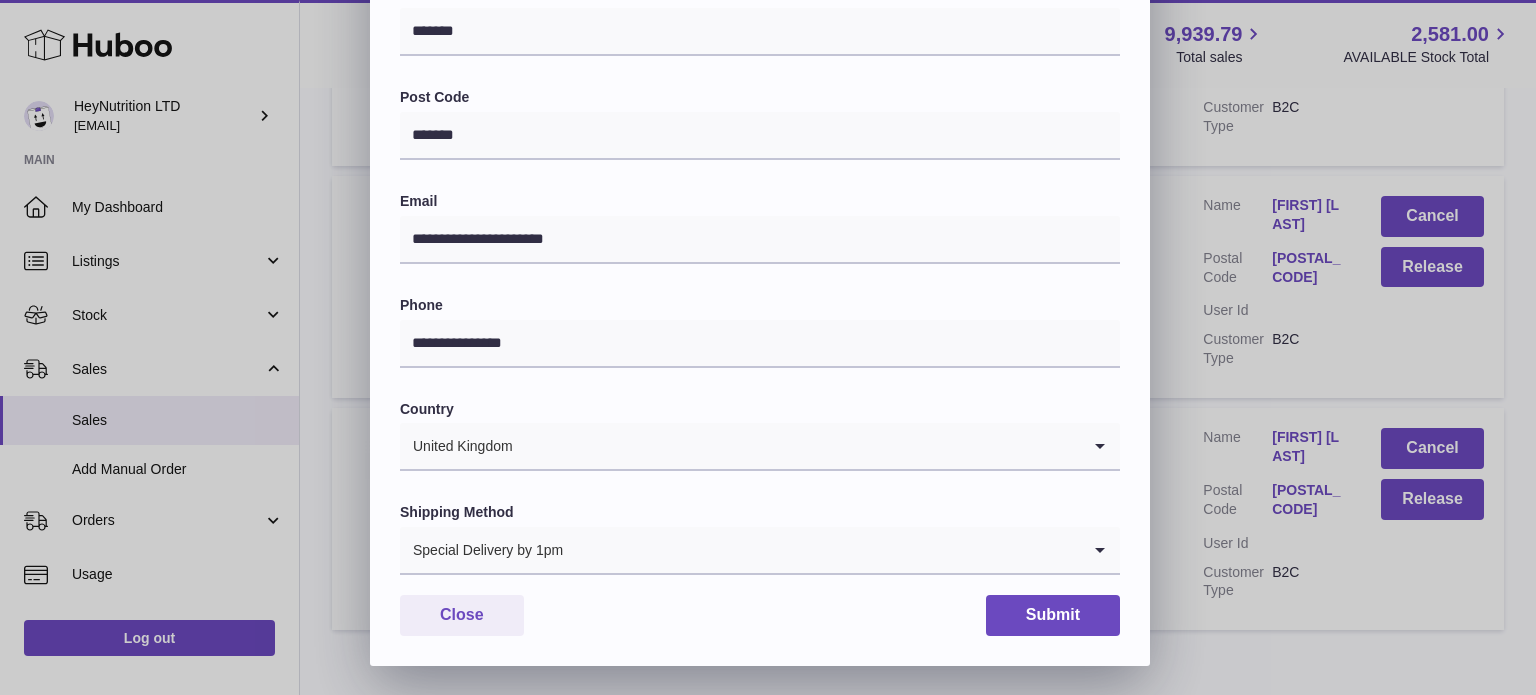 click on "×   Edit Order Address   Name   [NAME]
Address line 1   [ADDRESS]
Address line 2   [ADDRESS]
Address line 3   [ADDRESS]
Town   [CITY]
Post Code   [POSTAL_CODE]
Email   [EMAIL]
Phone   [PHONE]
Country
[COUNTRY]
Loading...
Shipping Method
Special Delivery by 1pm
Loading...
Close
Submit" at bounding box center (768, 66) 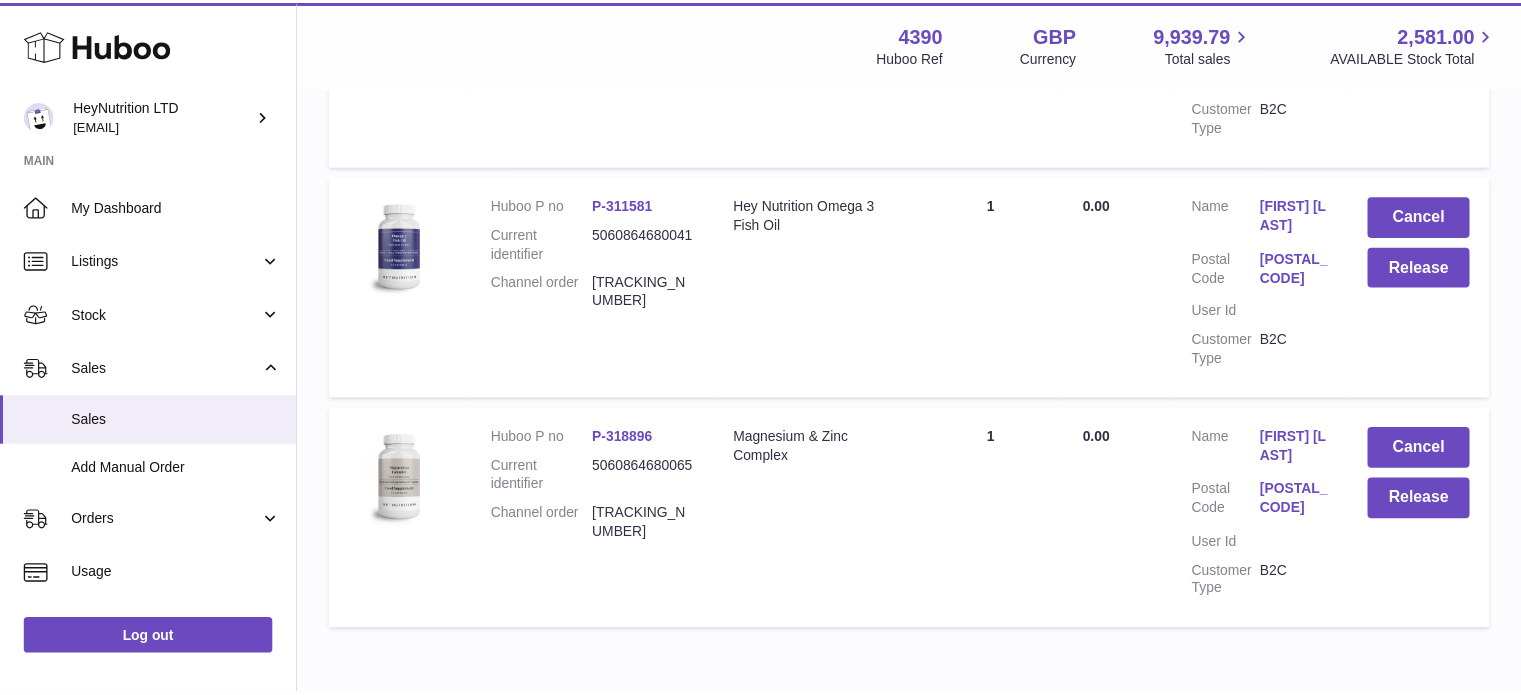 scroll, scrollTop: 0, scrollLeft: 0, axis: both 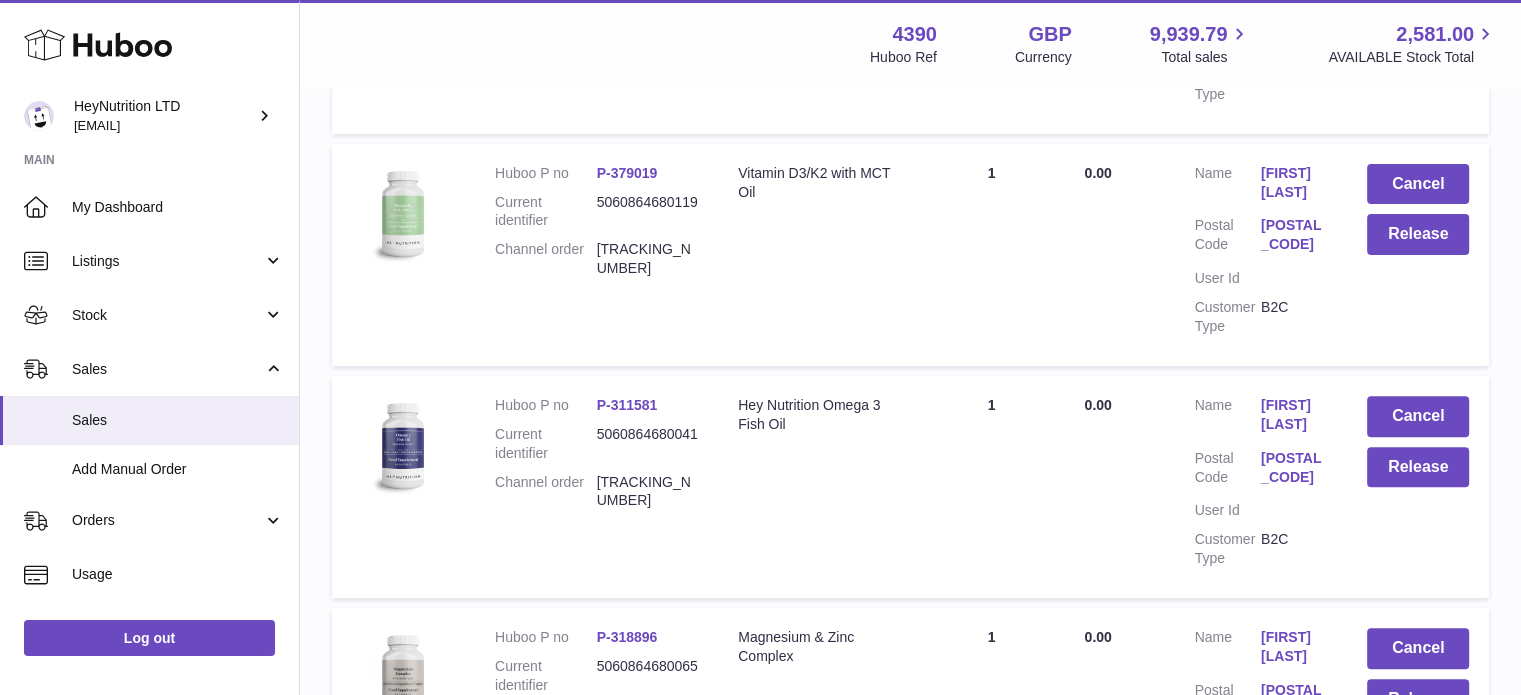 click on "[POSTAL_CODE]" at bounding box center [1294, 235] 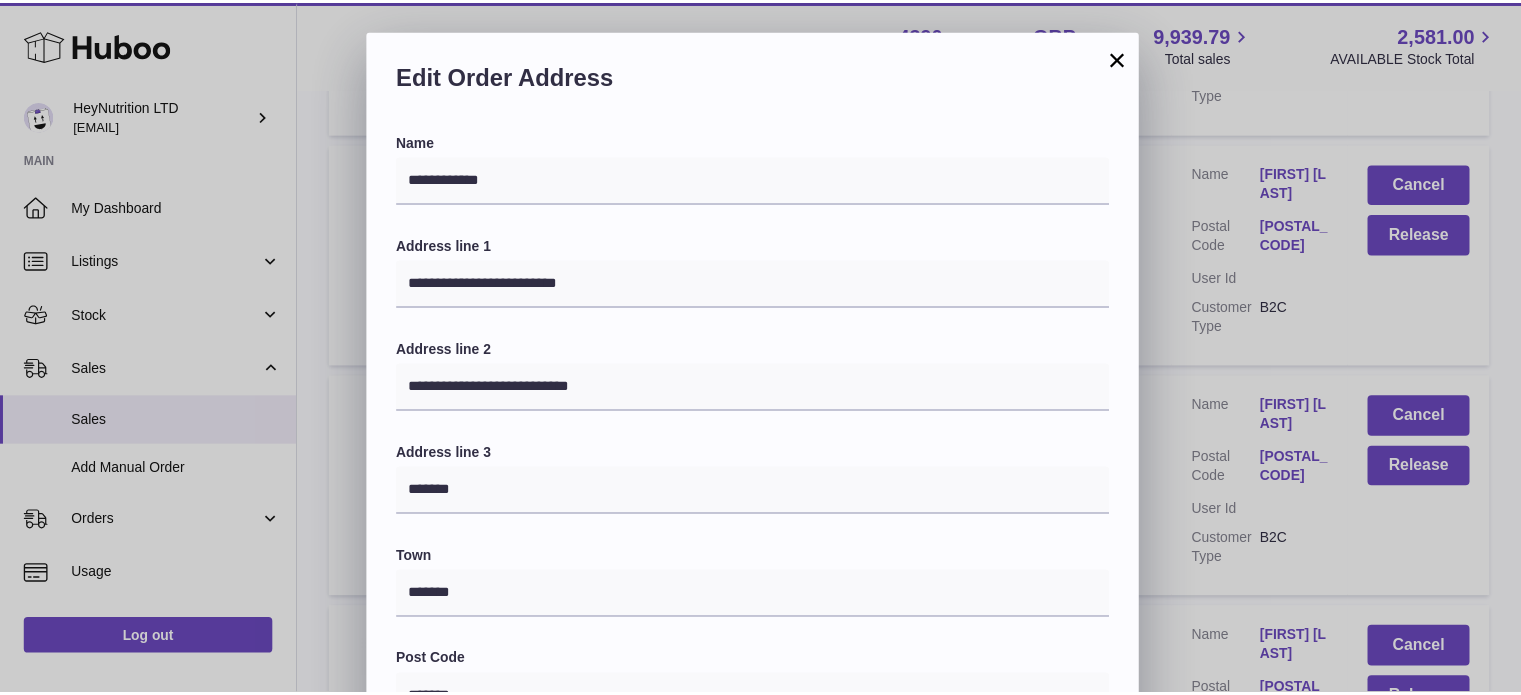 scroll, scrollTop: 564, scrollLeft: 0, axis: vertical 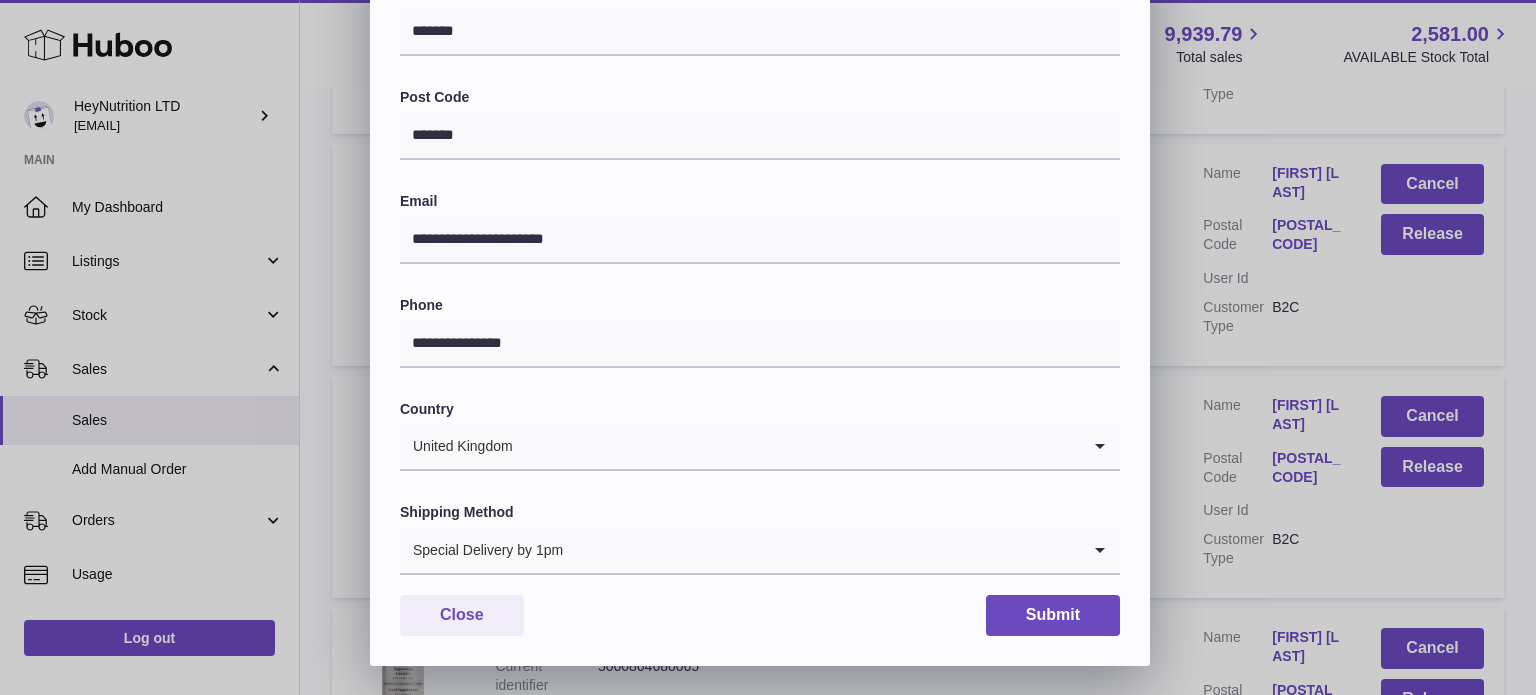 click on "×   Edit Order Address   Name   [NAME]
Address line 1   [ADDRESS]
Address line 2   [ADDRESS]
Address line 3   [ADDRESS]
Town   [CITY]
Post Code   [POSTAL_CODE]
Email   [EMAIL]
Phone   [PHONE]
Country
[COUNTRY]
Loading...
Shipping Method
Special Delivery by 1pm
Loading...
Close
Submit" at bounding box center [768, 66] 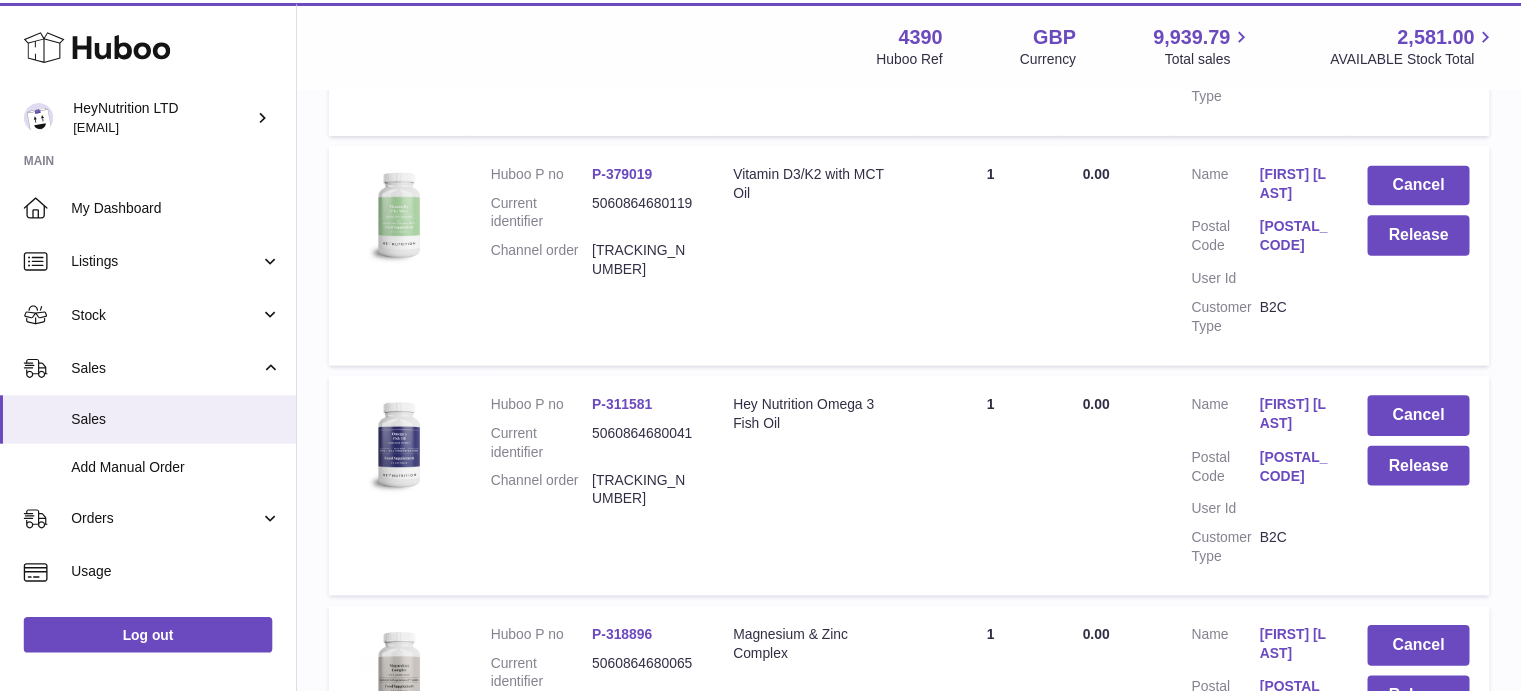 scroll, scrollTop: 0, scrollLeft: 0, axis: both 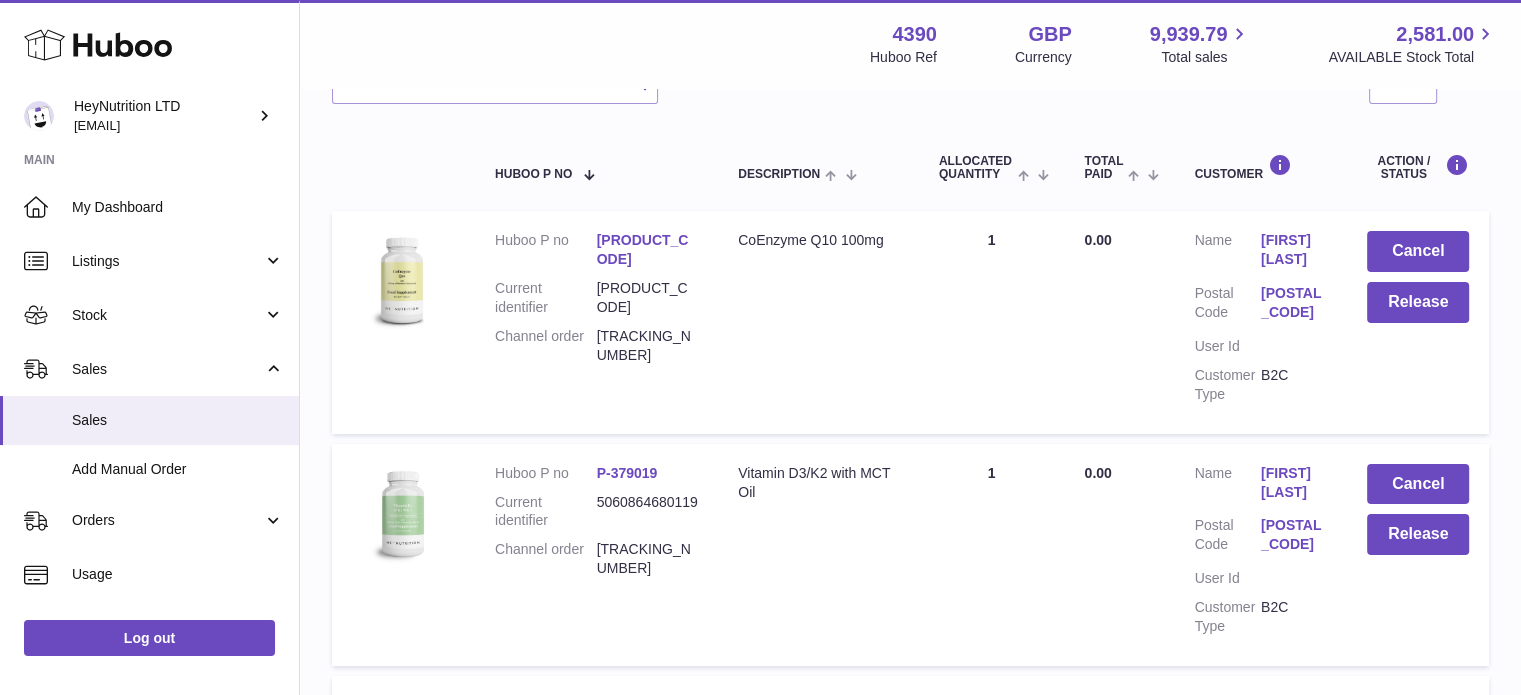 click on "[POSTAL_CODE]" at bounding box center (1294, 303) 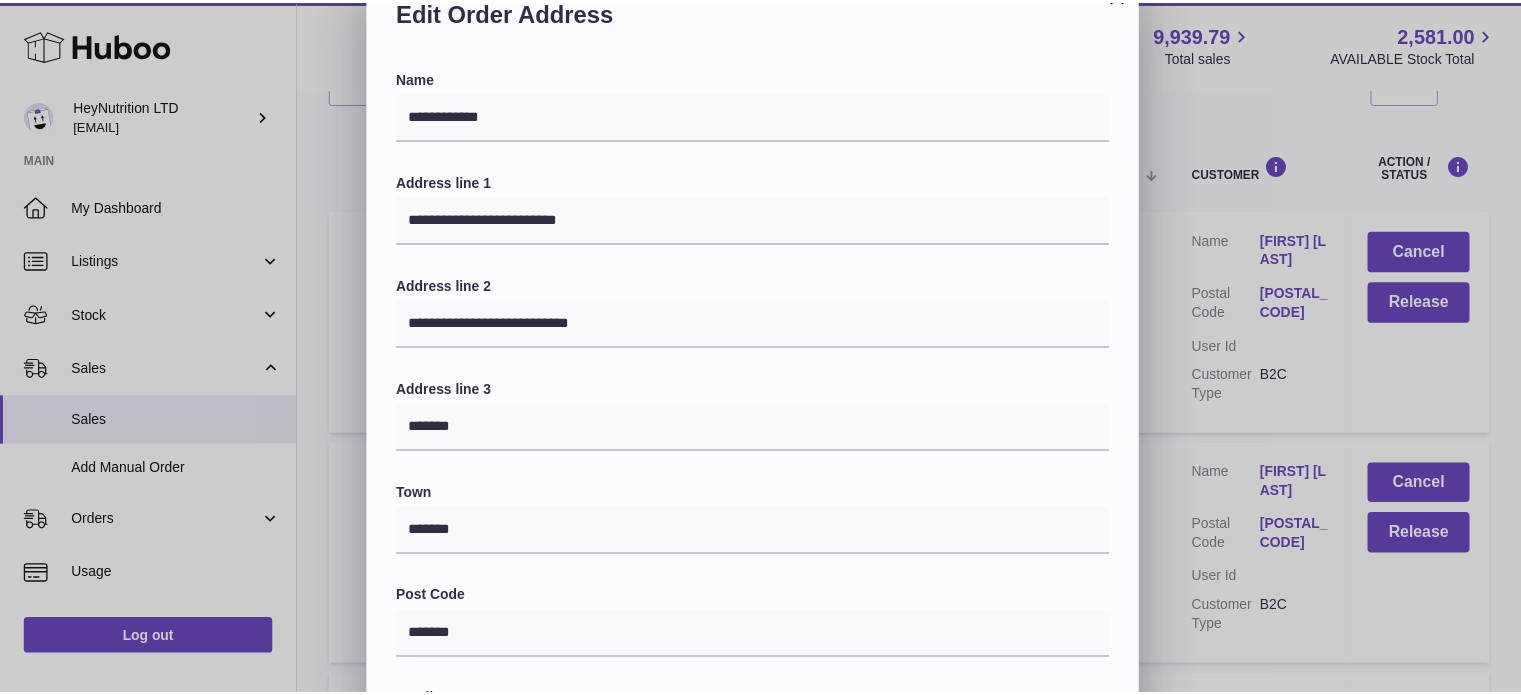 scroll, scrollTop: 0, scrollLeft: 0, axis: both 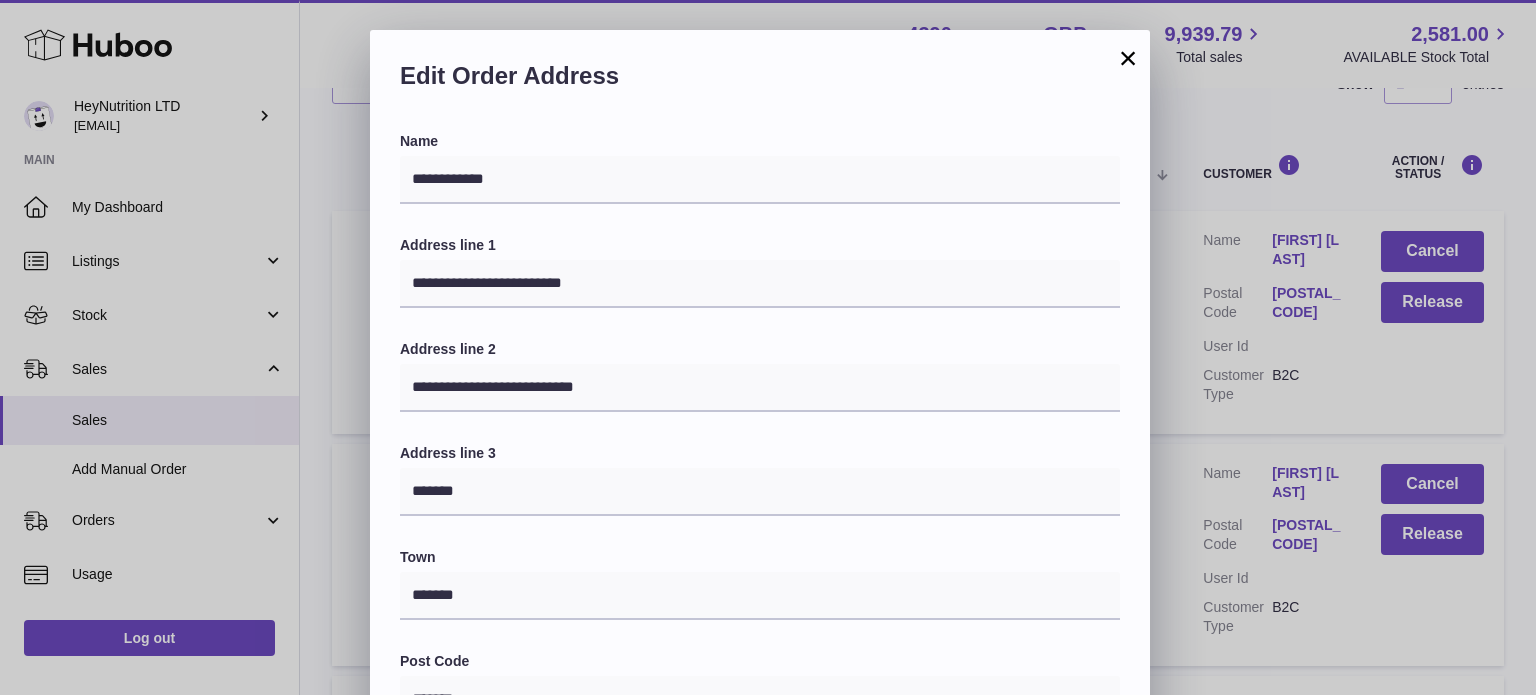click on "×" at bounding box center [1128, 58] 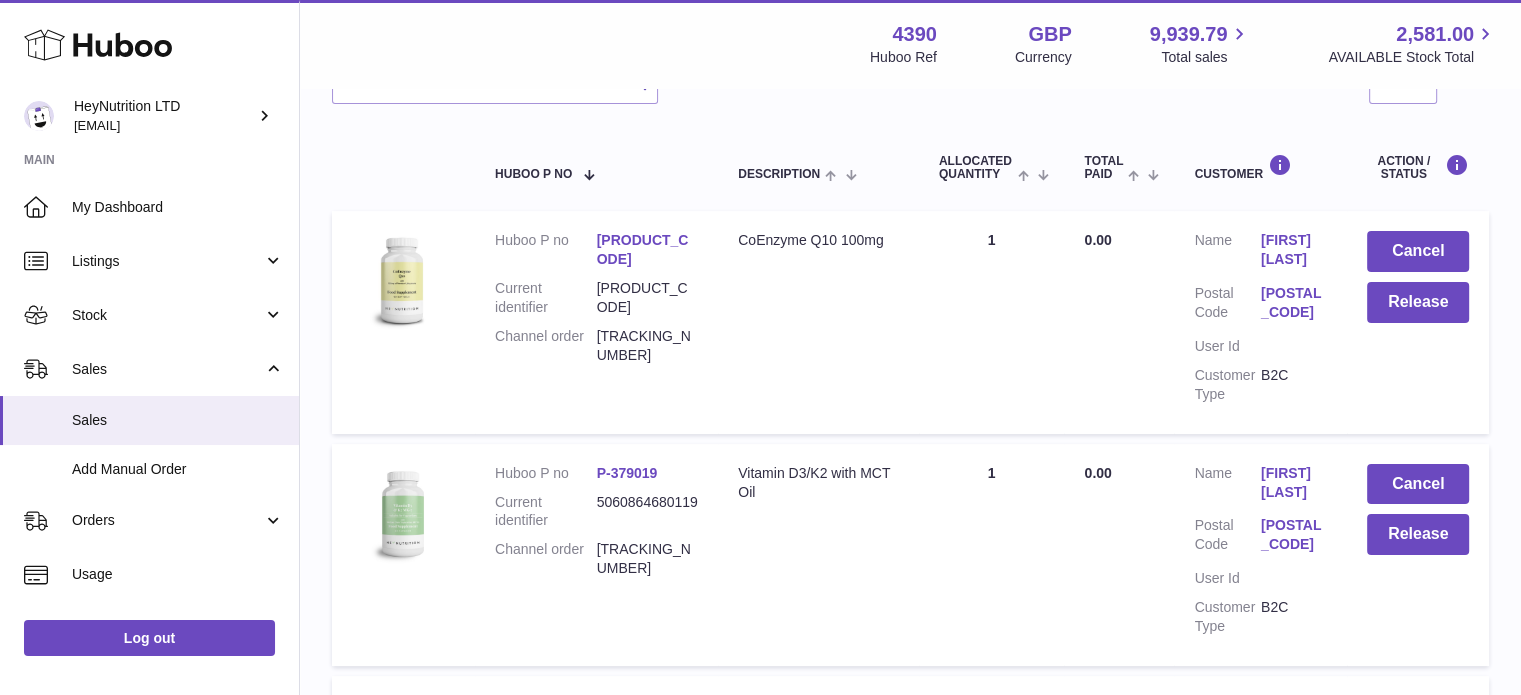 scroll, scrollTop: 0, scrollLeft: 0, axis: both 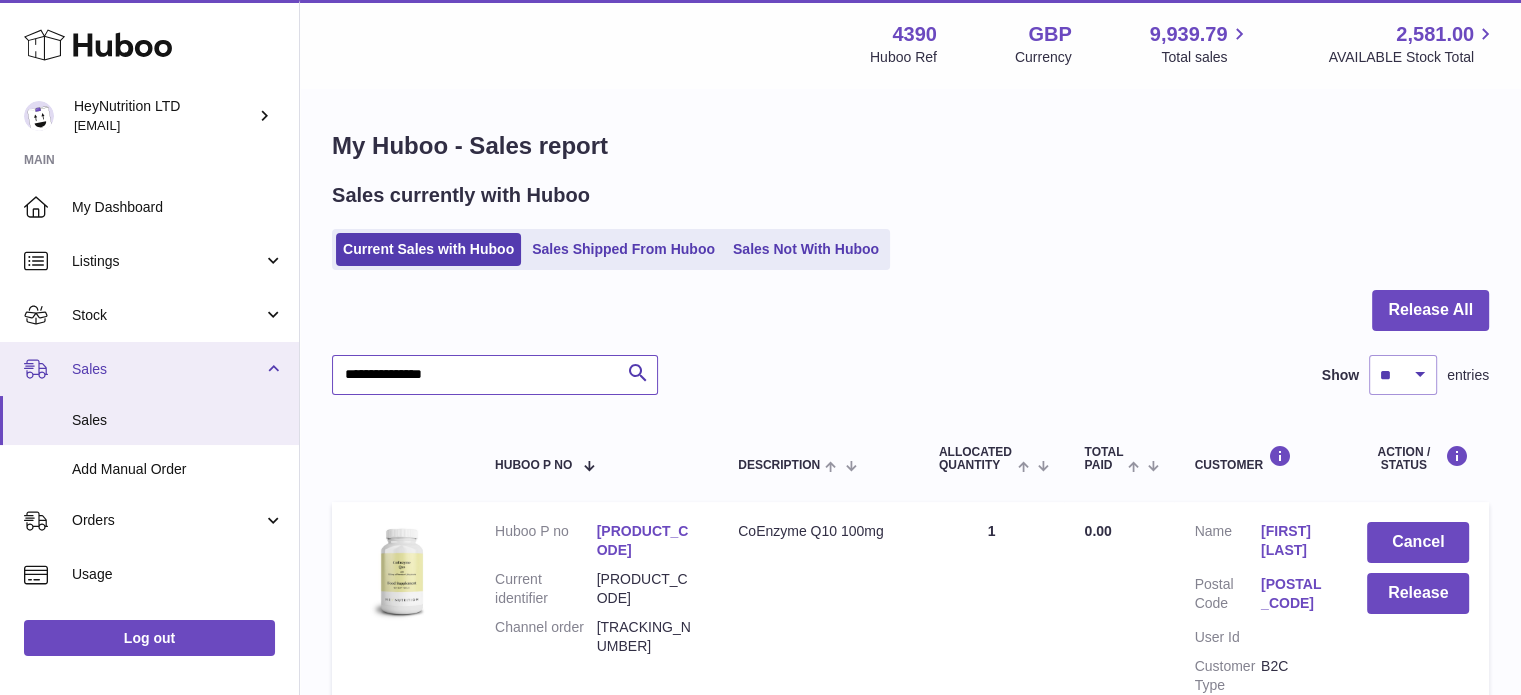 drag, startPoint x: 459, startPoint y: 365, endPoint x: 244, endPoint y: 364, distance: 215.00232 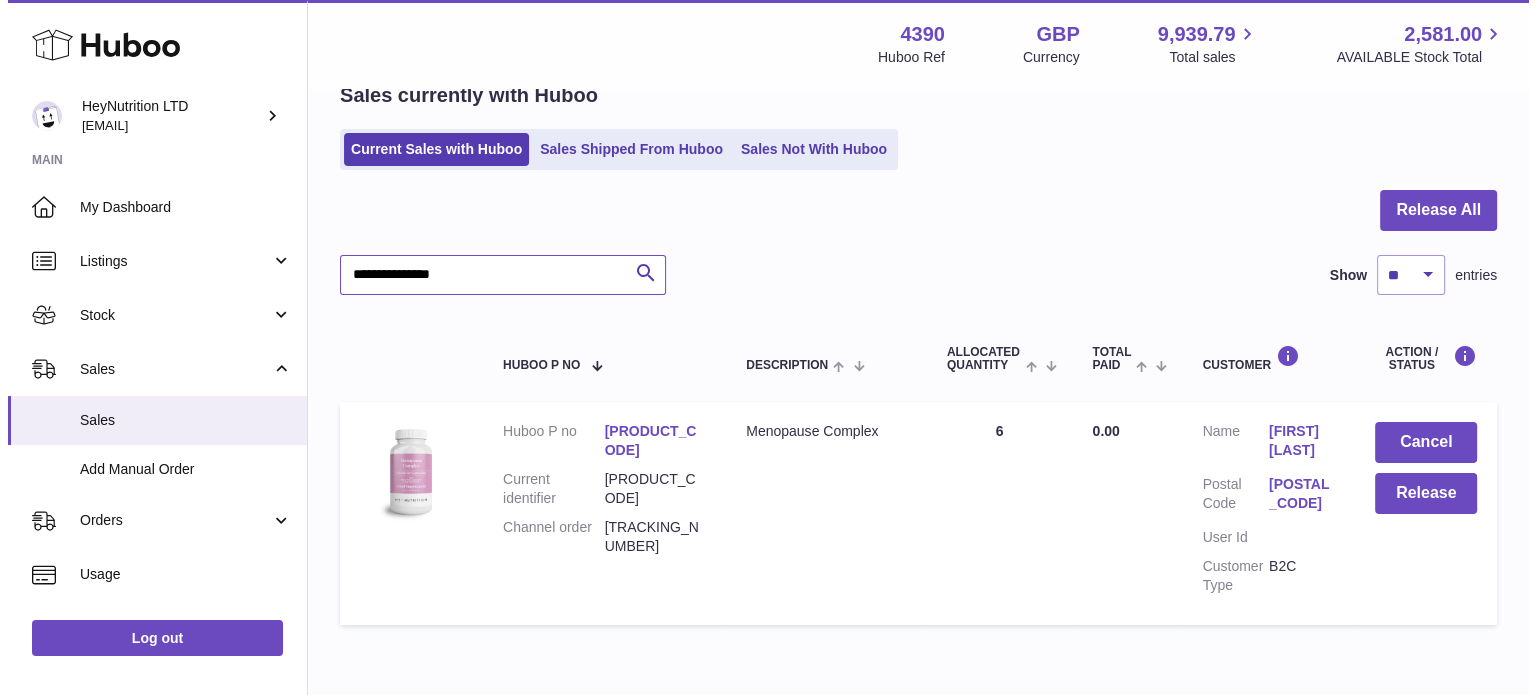 scroll, scrollTop: 191, scrollLeft: 0, axis: vertical 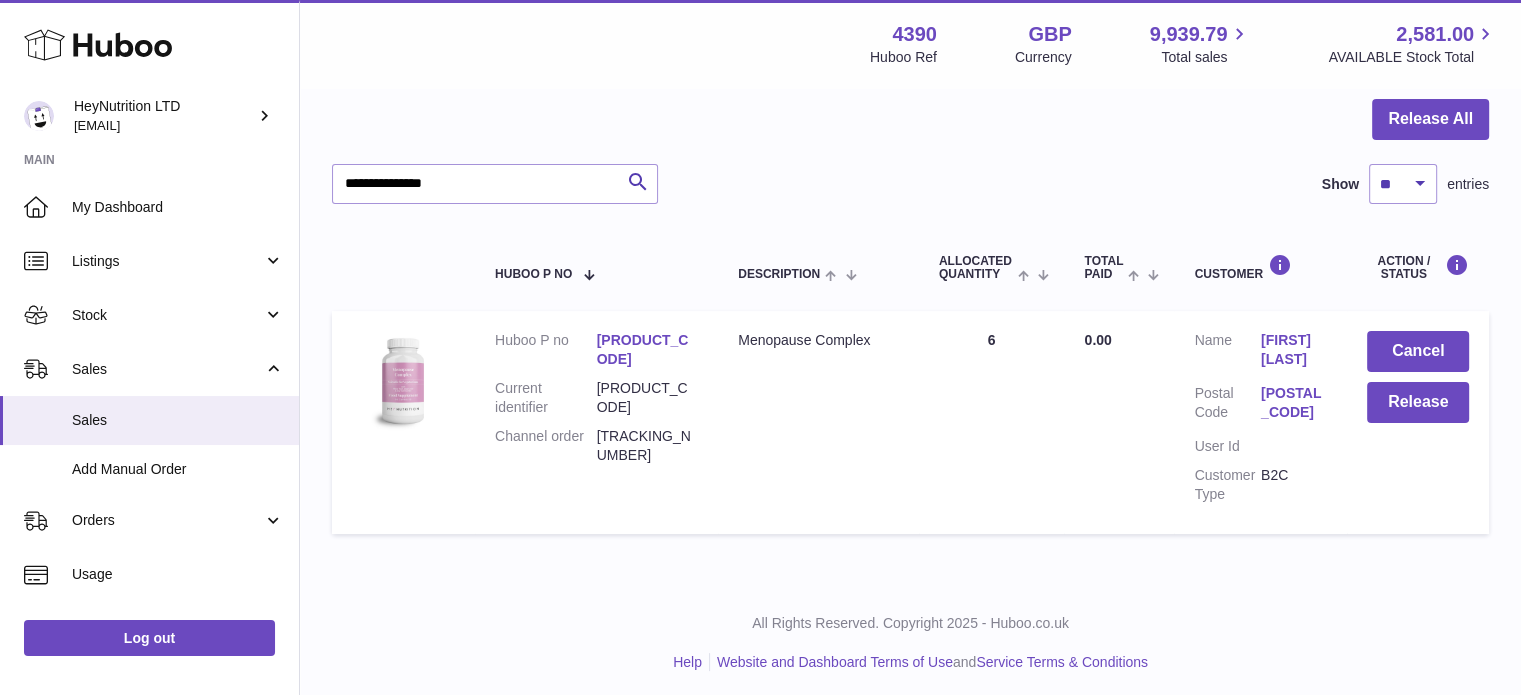 click on "[POSTAL_CODE]" at bounding box center [1294, 403] 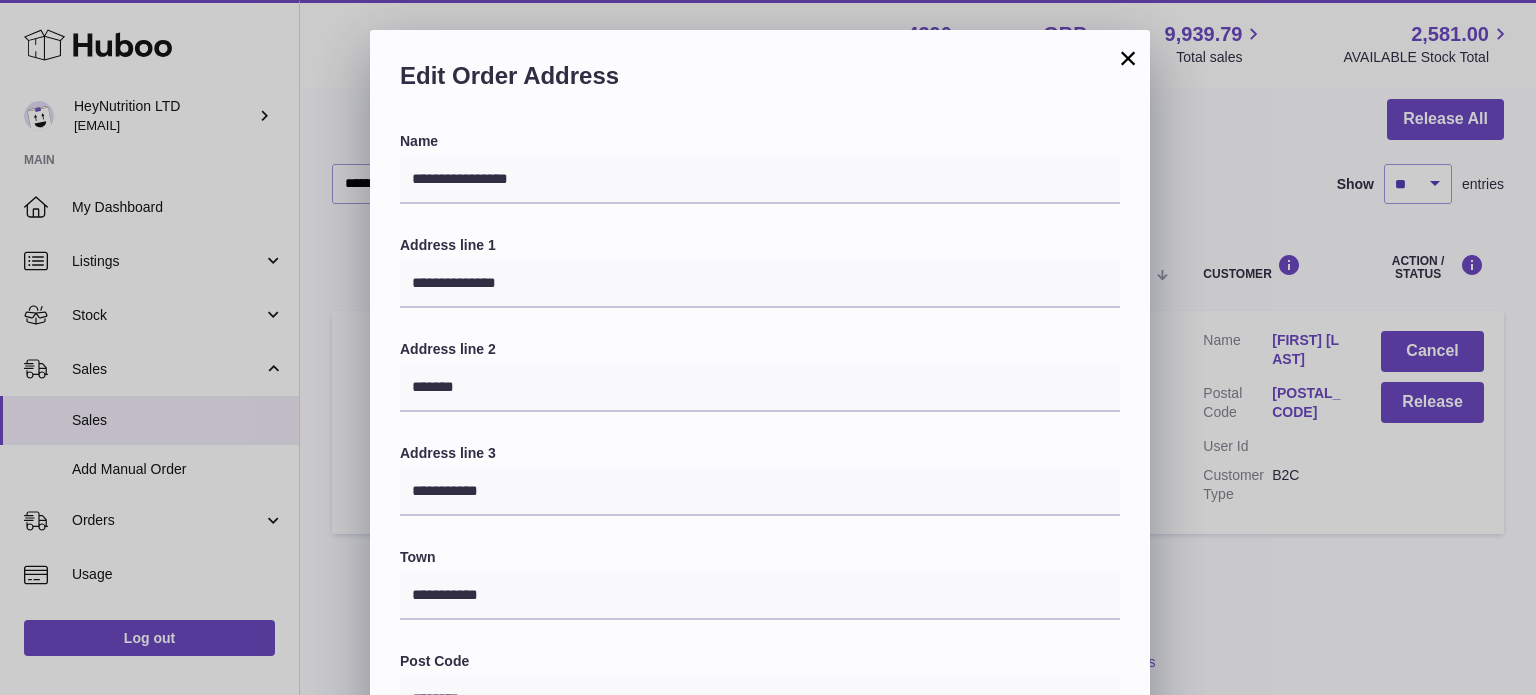 scroll, scrollTop: 564, scrollLeft: 0, axis: vertical 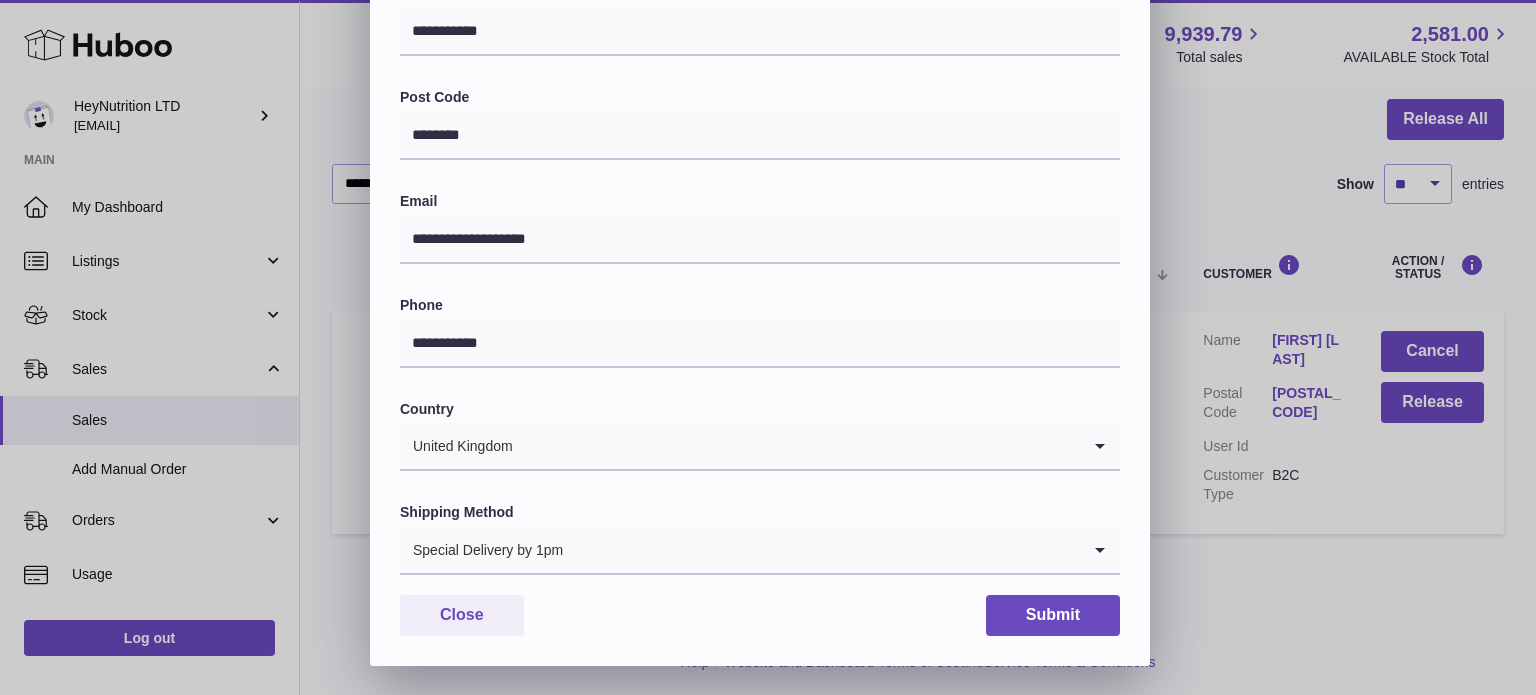 click at bounding box center (822, 550) 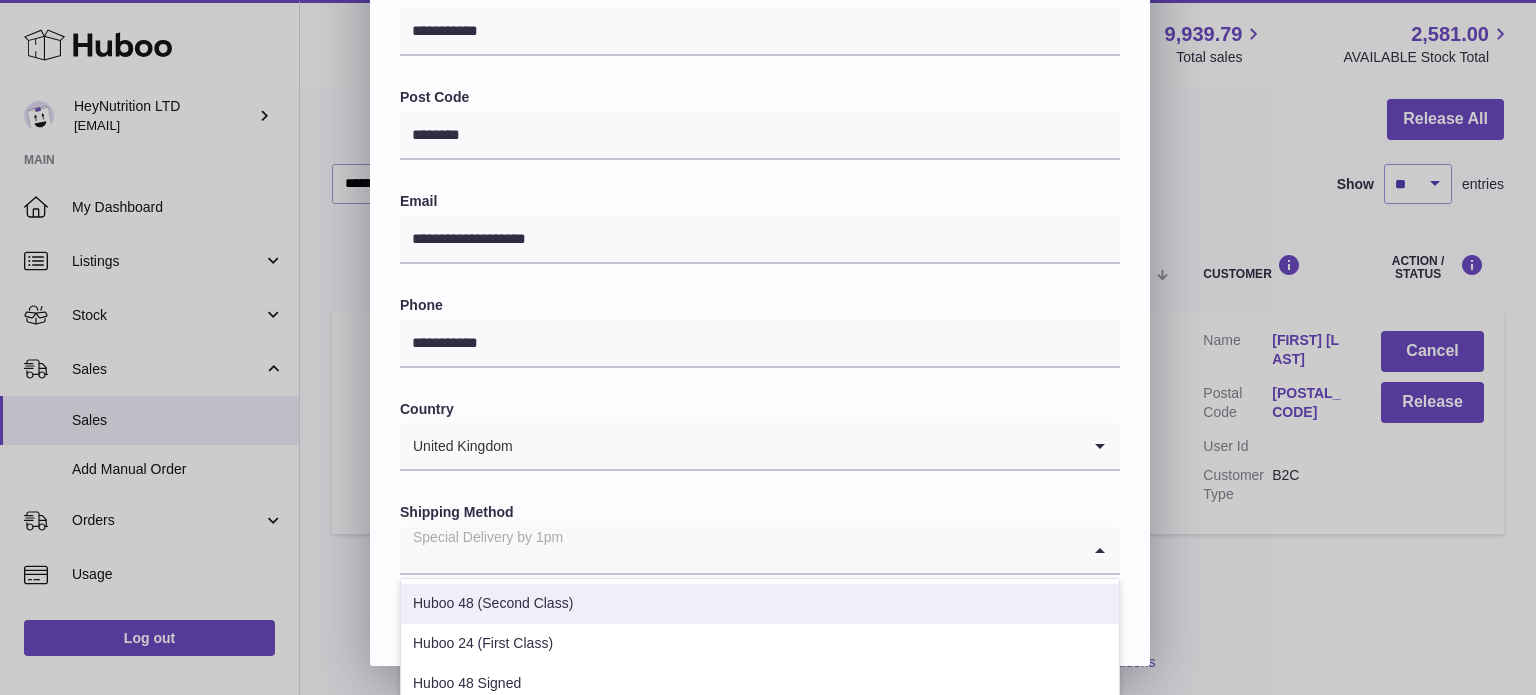 scroll 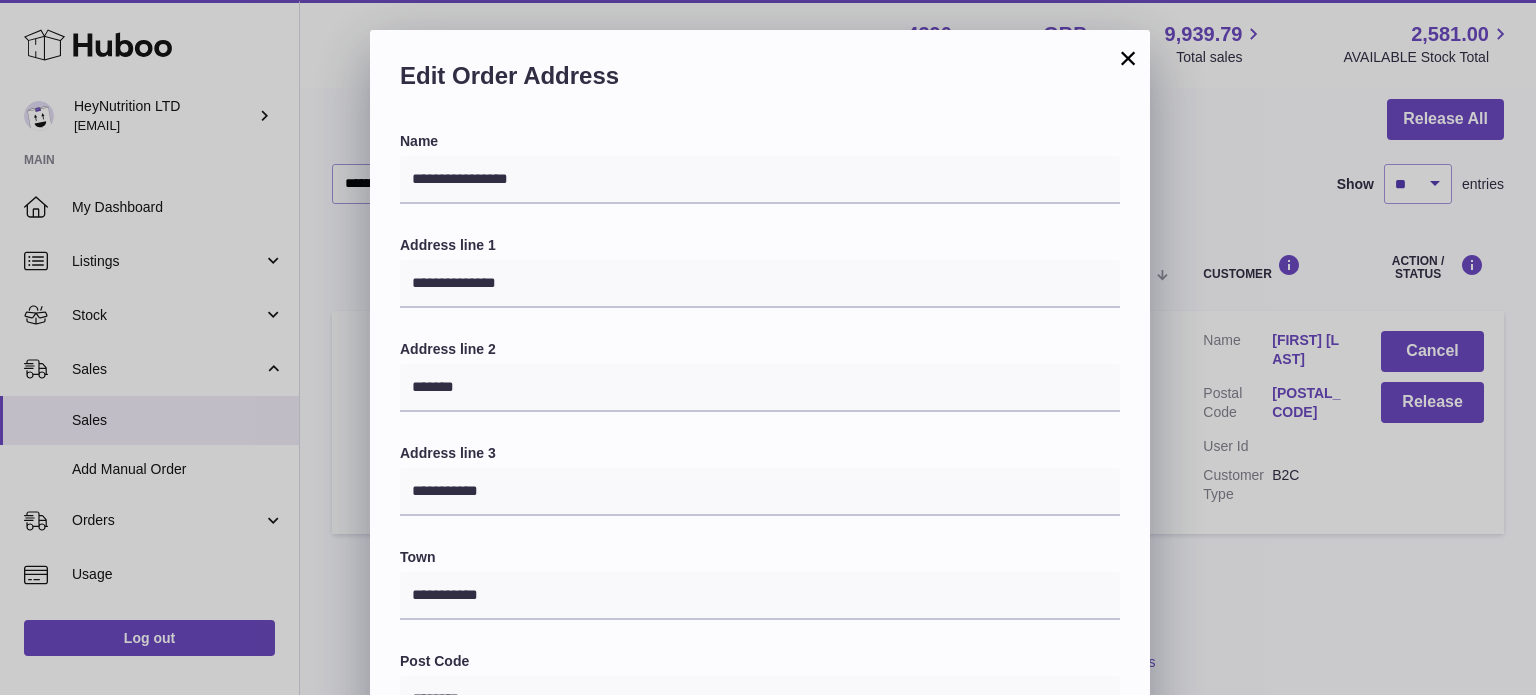 click on "×" at bounding box center (1128, 58) 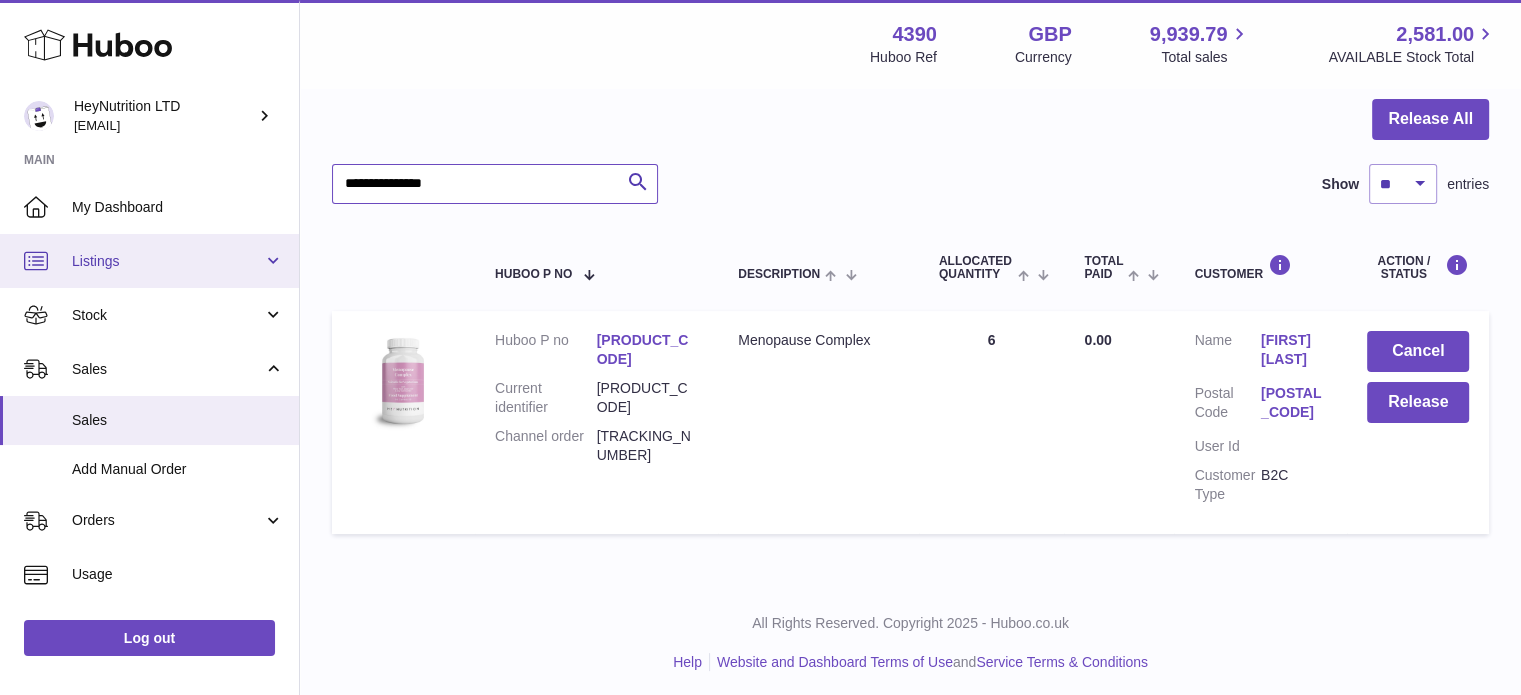 click on "Huboo
HeyNutrition LTD
[EMAIL]     Main     My Dashboard       Listings     Not with Huboo Listings with Huboo Bundles   Stock     Stock Stock History Add Stock Delivery History ASN Uploads   Sales     Sales Add Manual Order   Orders     Orders Add Manual Order   Usage       Invoicing and Payments     Billing History Storage History Direct Debits Account Balance   Cases       Channels       Settings       Returns       Log out   Menu   Huboo       Huboo Ref    GBP   Currency   9,939.79     Total sales   2,581.00     AVAILABLE Stock Total   Currency   GBP   Total sales   9,939.79   AVAILABLE Stock Total   2,581.00   My Huboo - Sales report   Sales currently with Huboo
Current Sales with Huboo
Sales Shipped From Huboo
Sales Not With Huboo
Release All" at bounding box center [760, 255] 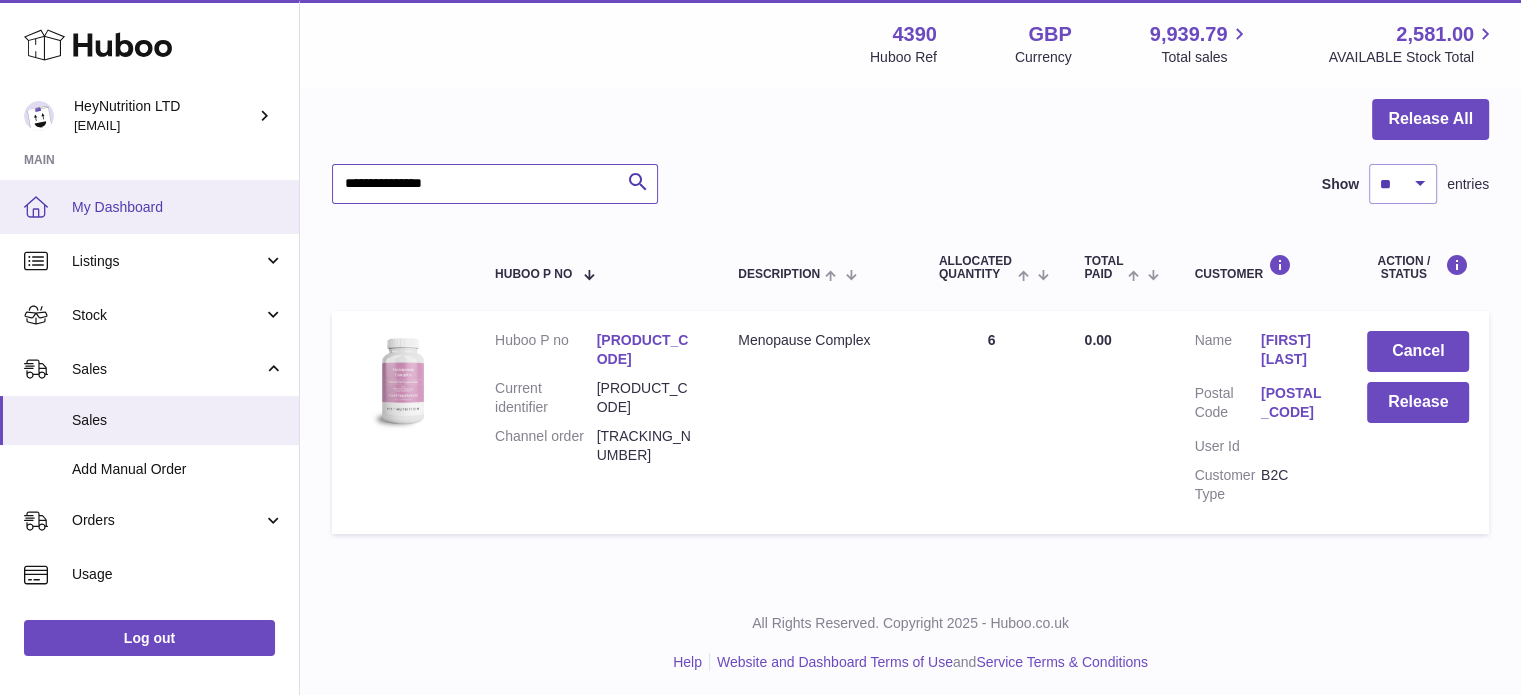 paste 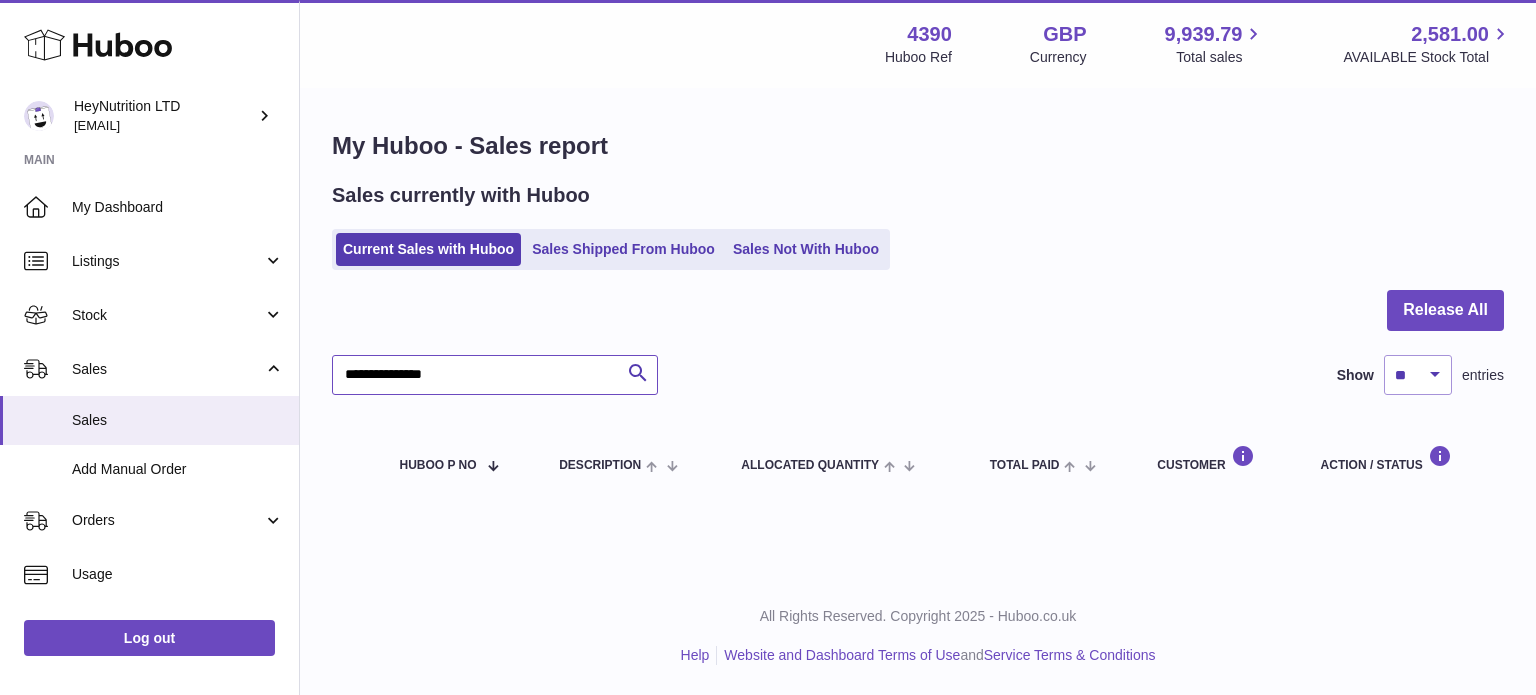 type on "**********" 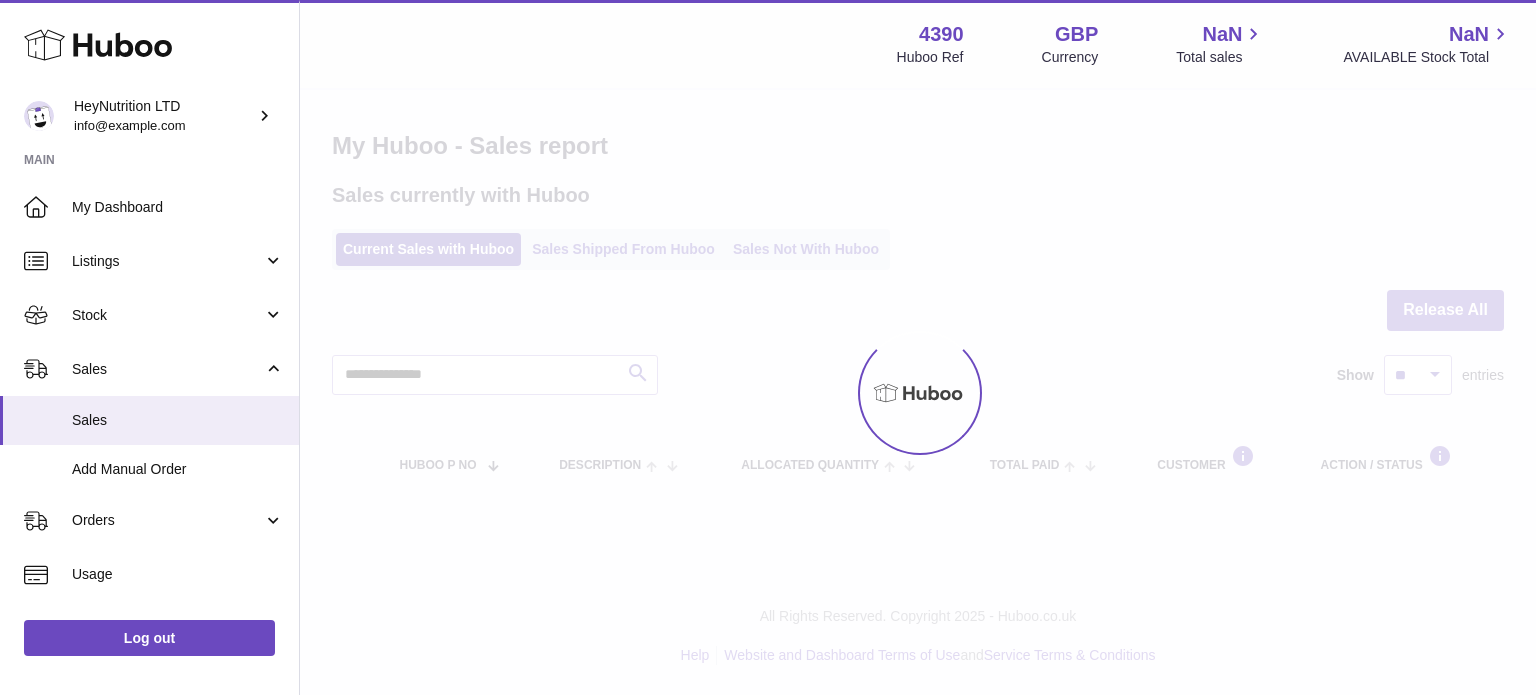 scroll, scrollTop: 0, scrollLeft: 0, axis: both 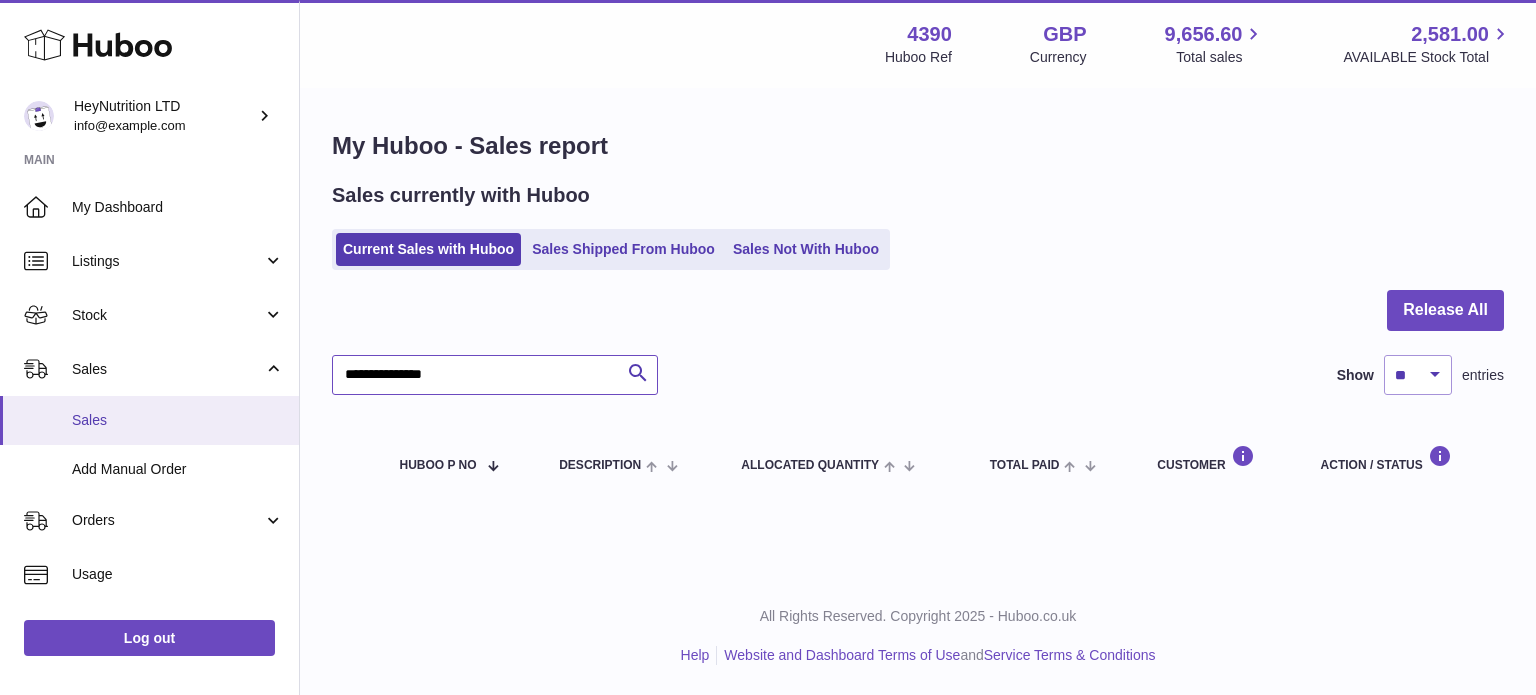 drag, startPoint x: 544, startPoint y: 389, endPoint x: 112, endPoint y: 396, distance: 432.0567 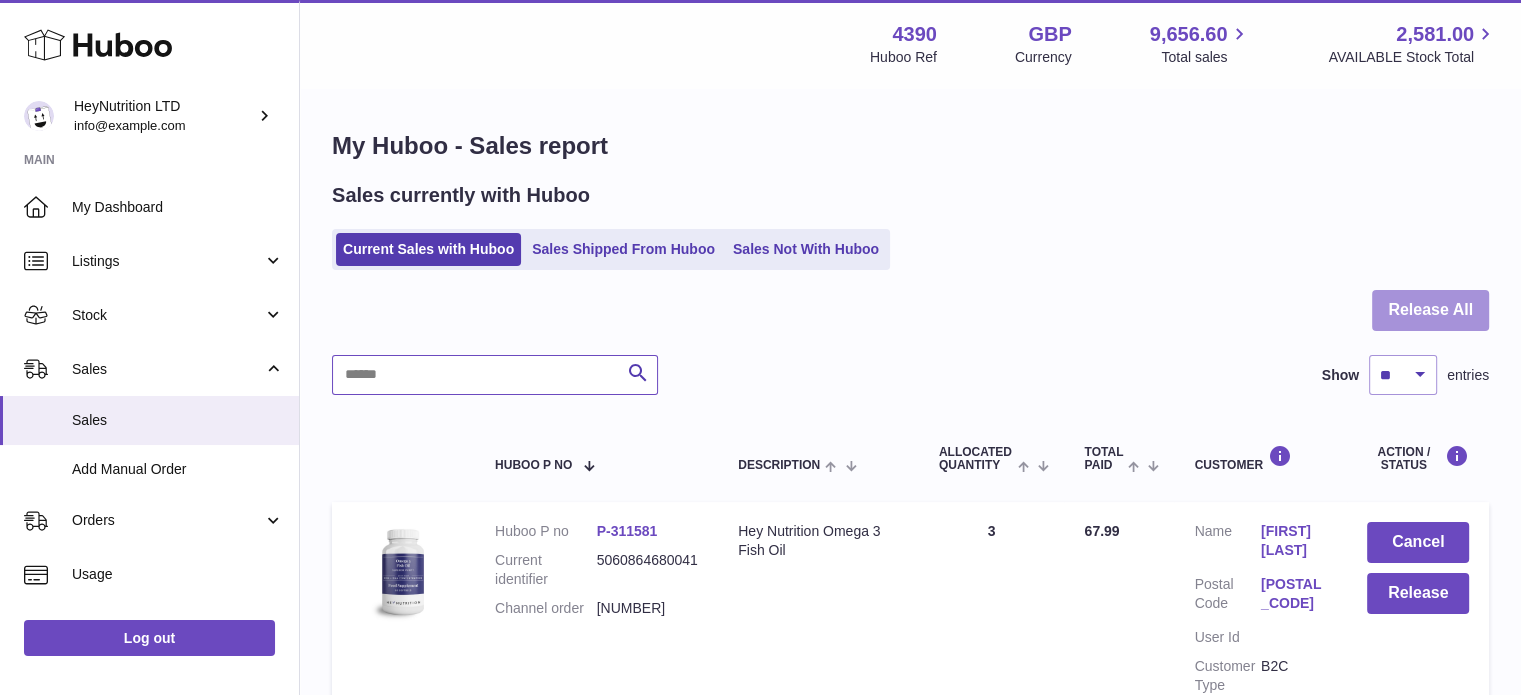type 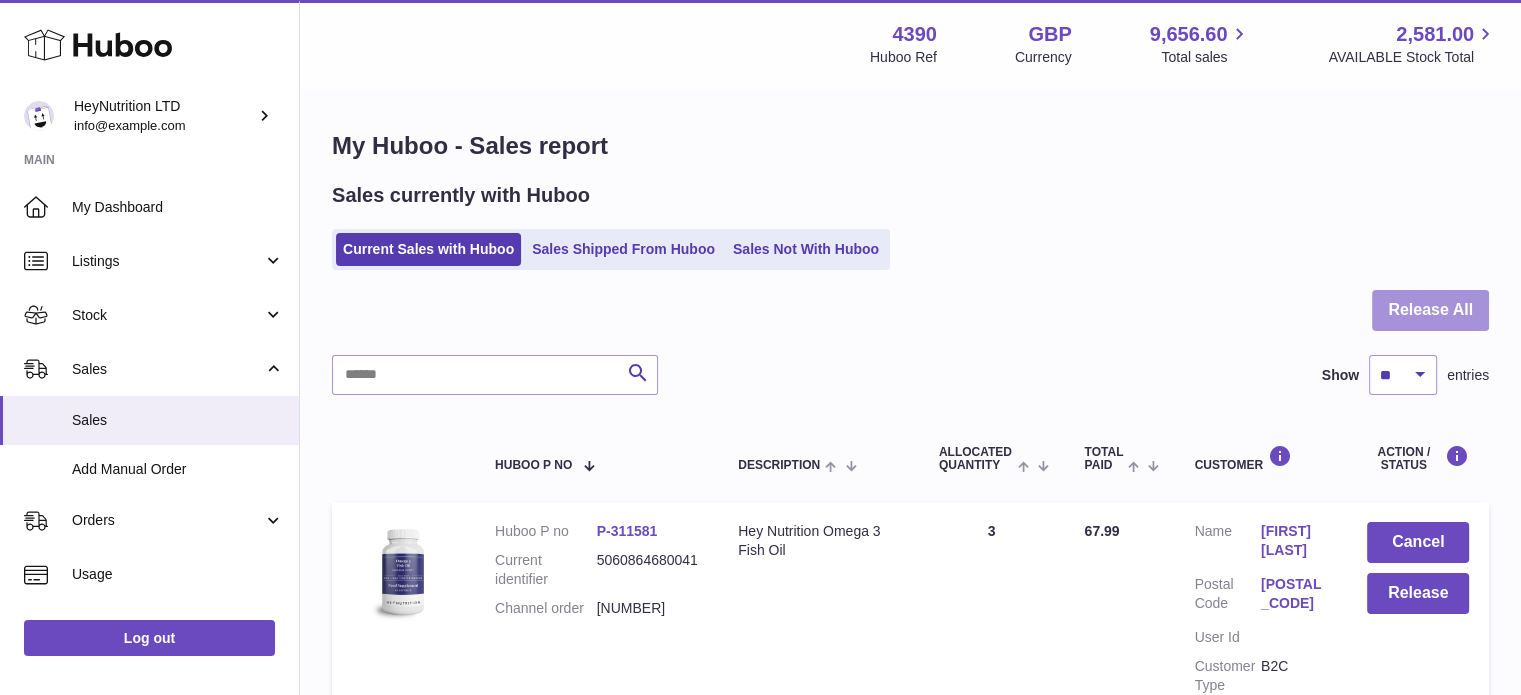 click on "Release All" at bounding box center (1430, 310) 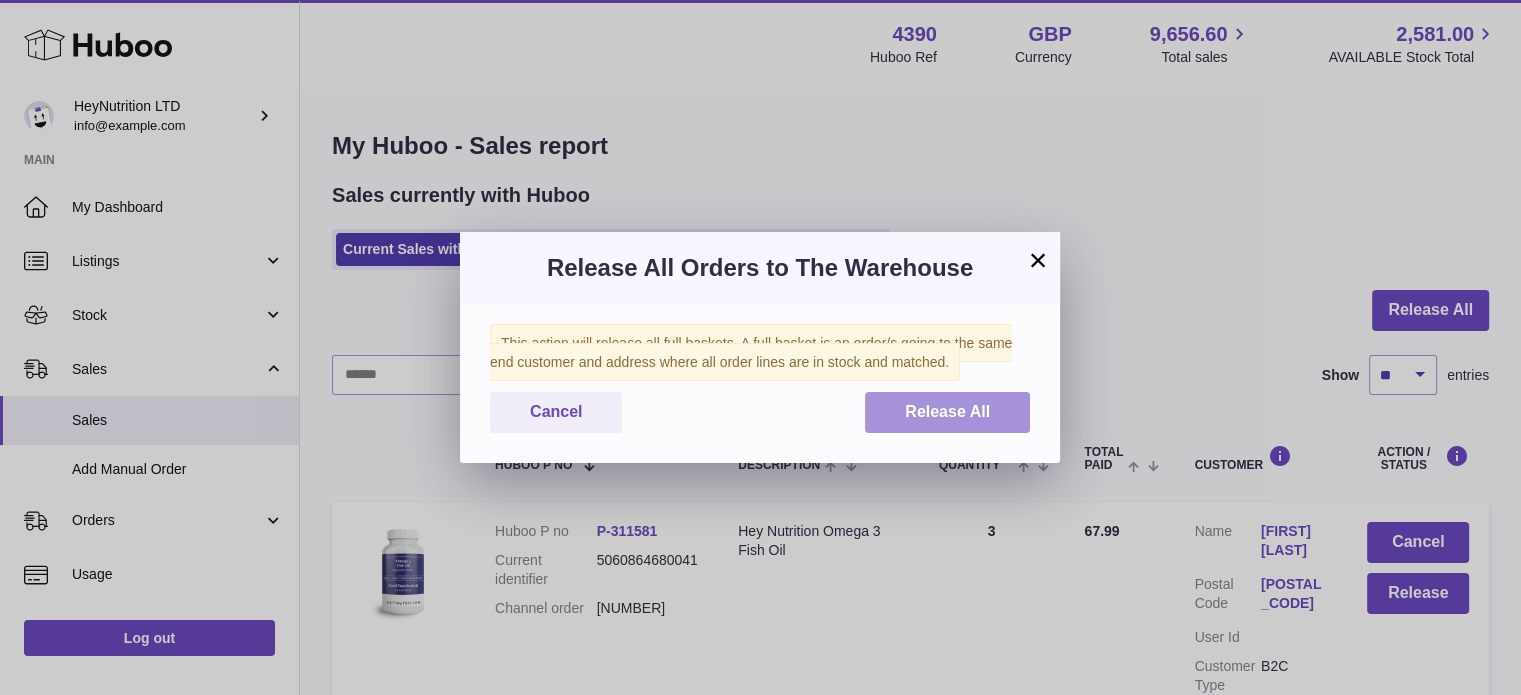 click on "Release All" at bounding box center [947, 411] 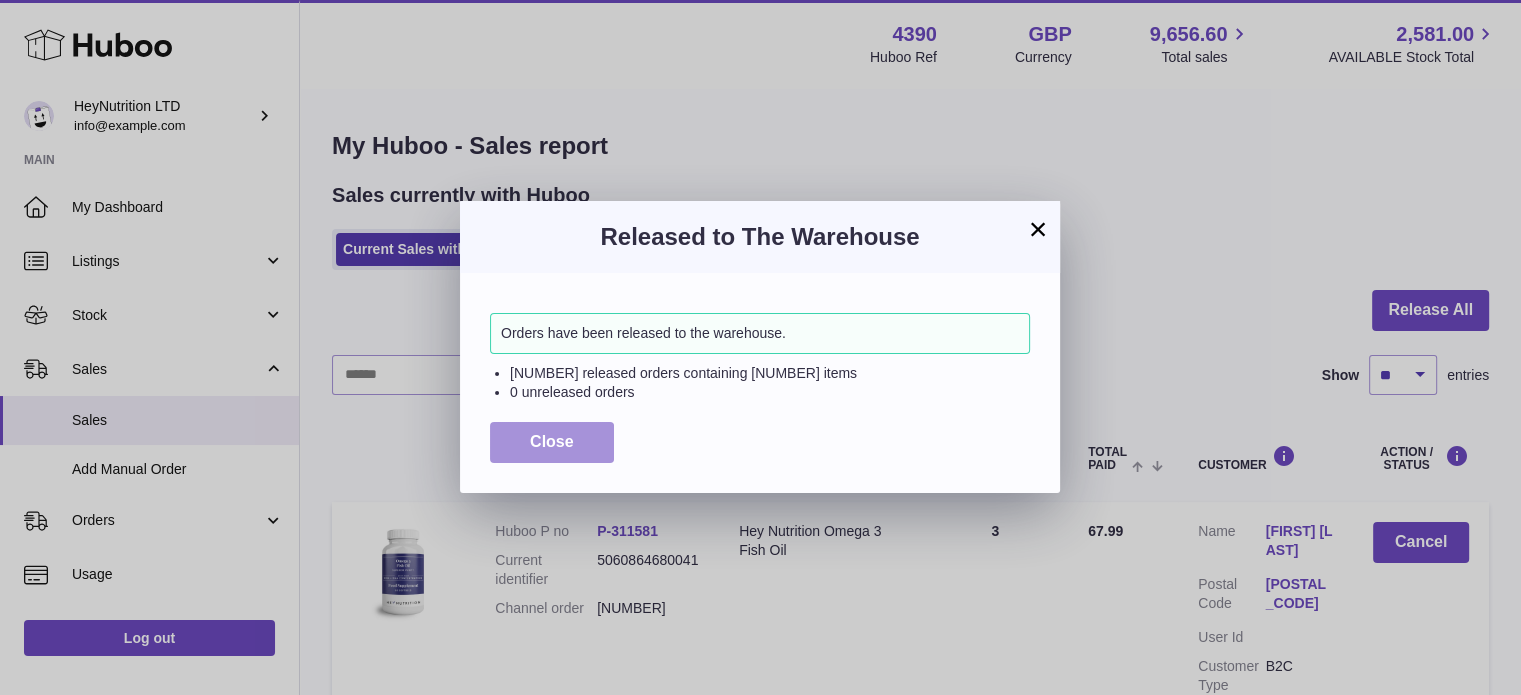 click on "Close" at bounding box center [552, 441] 